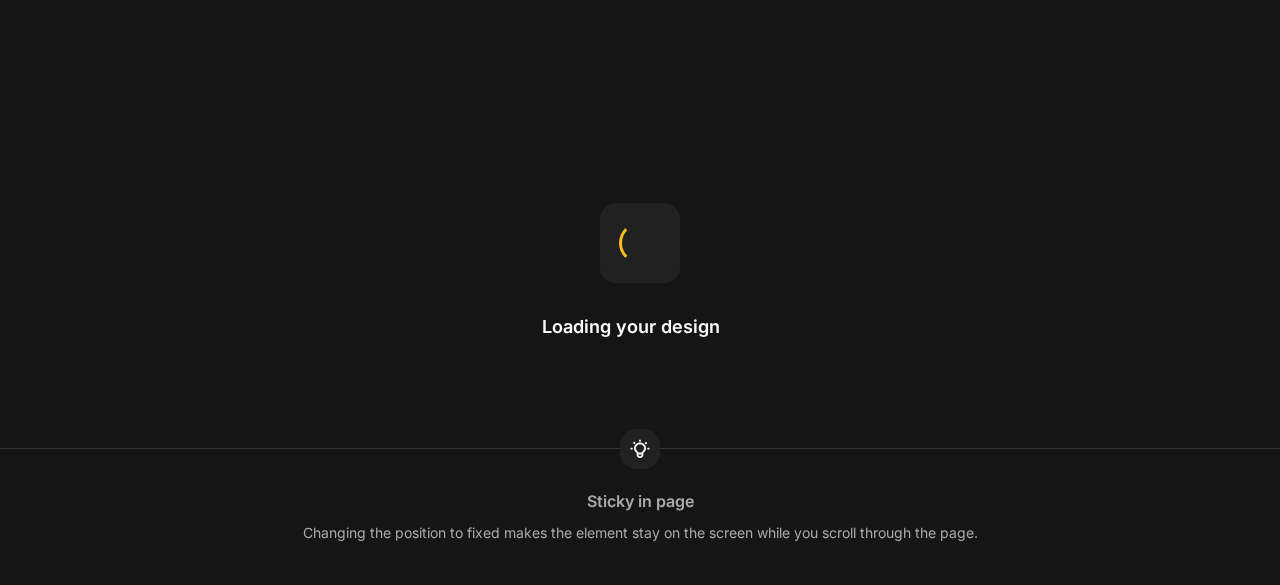 scroll, scrollTop: 0, scrollLeft: 0, axis: both 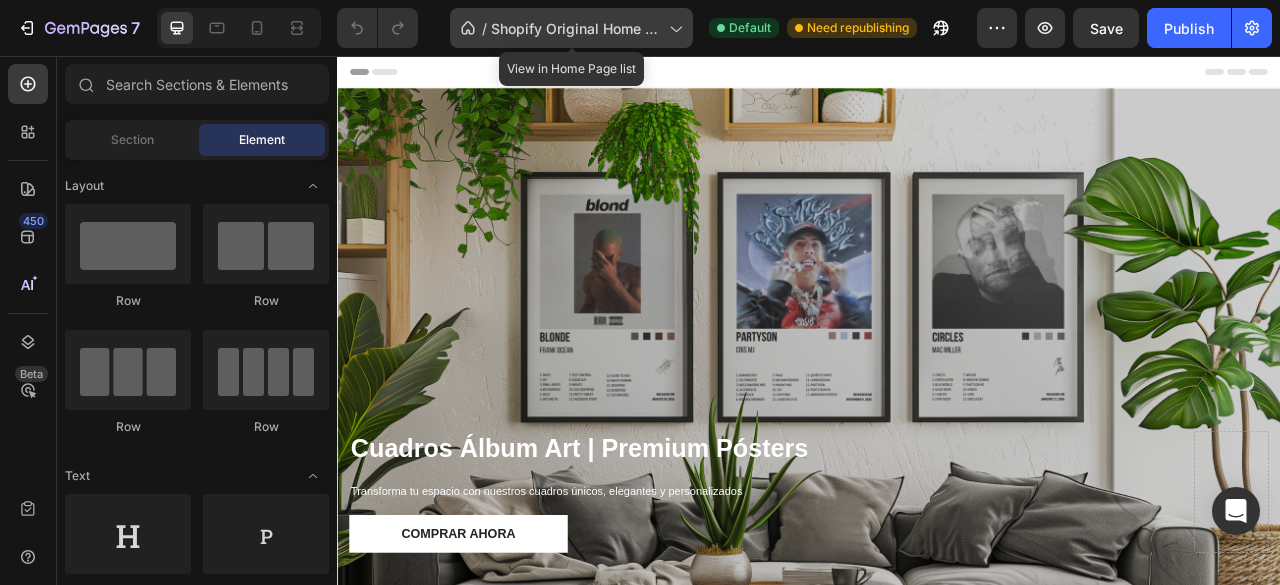 click on "Shopify Original Home Template" at bounding box center (576, 28) 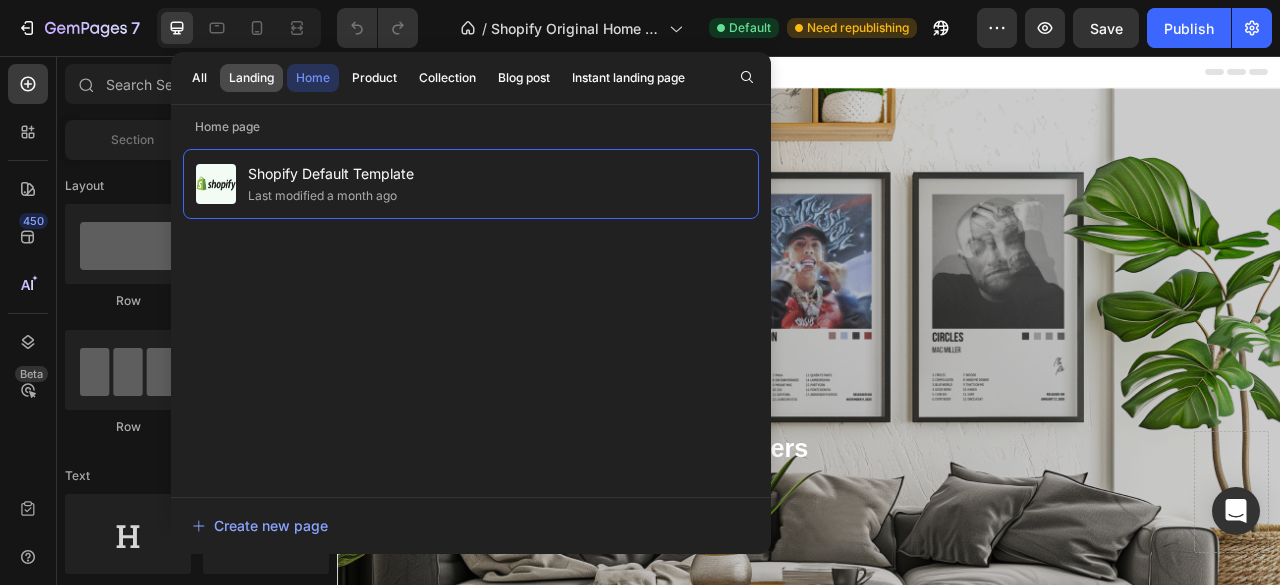 click on "Landing" at bounding box center (251, 78) 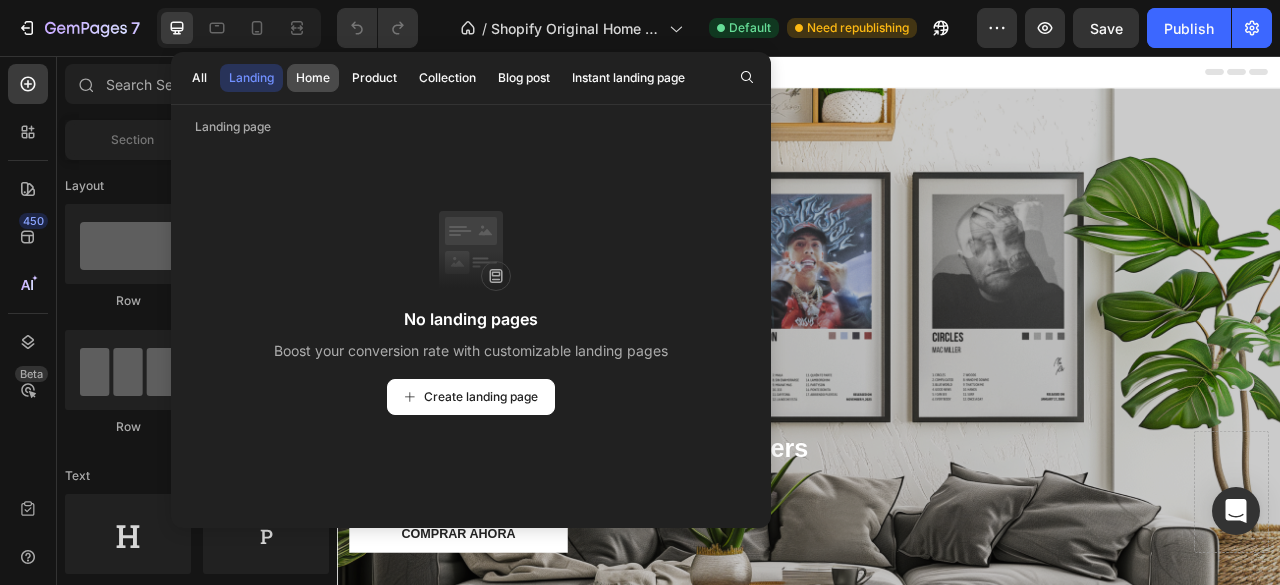 click on "Home" at bounding box center (313, 78) 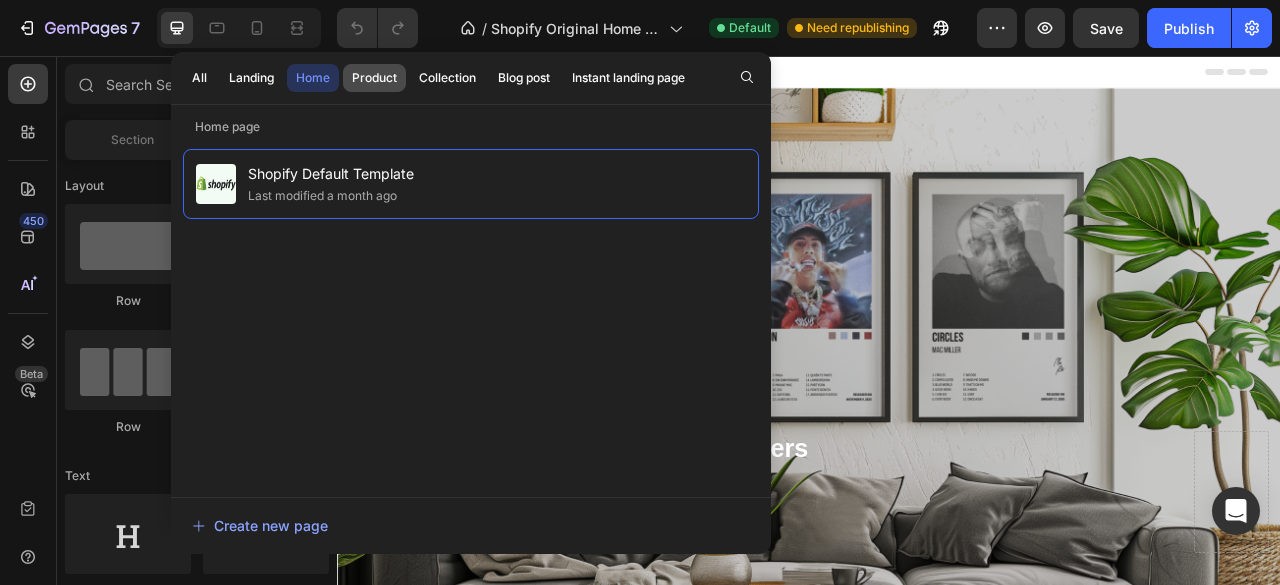 click on "Product" at bounding box center (374, 78) 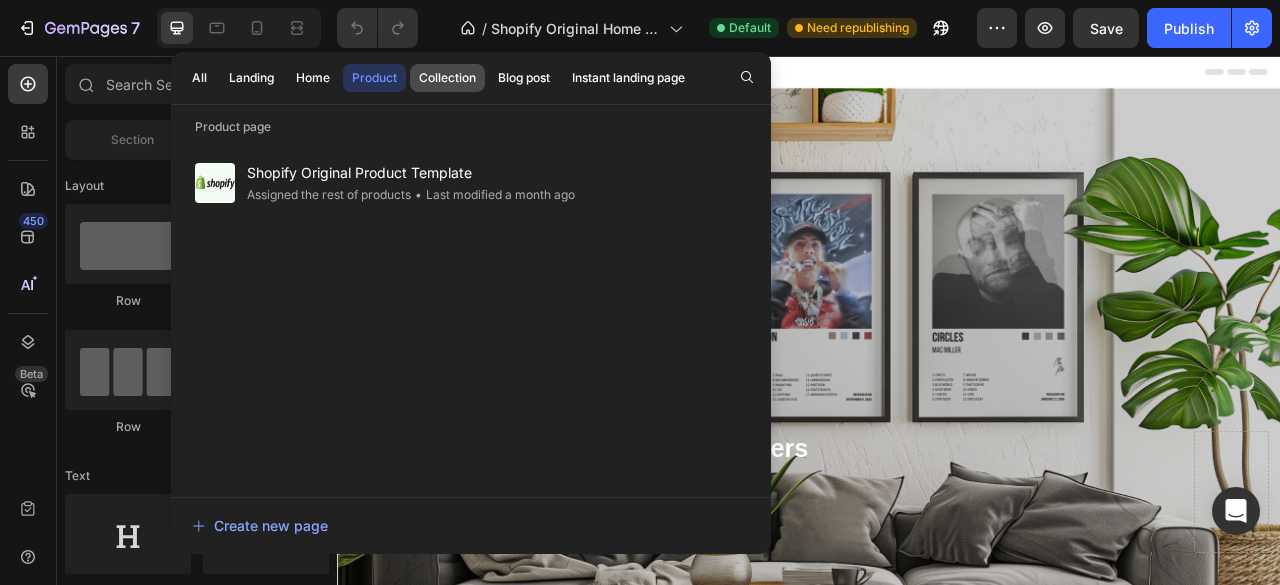 click on "Collection" at bounding box center [447, 78] 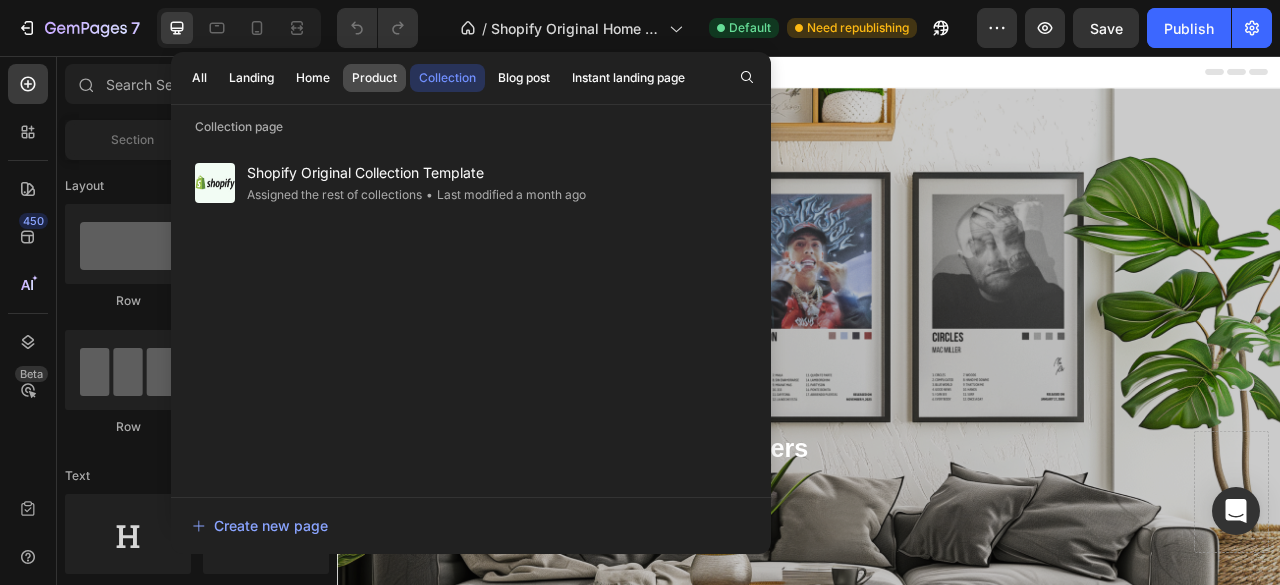 click on "Product" at bounding box center (374, 78) 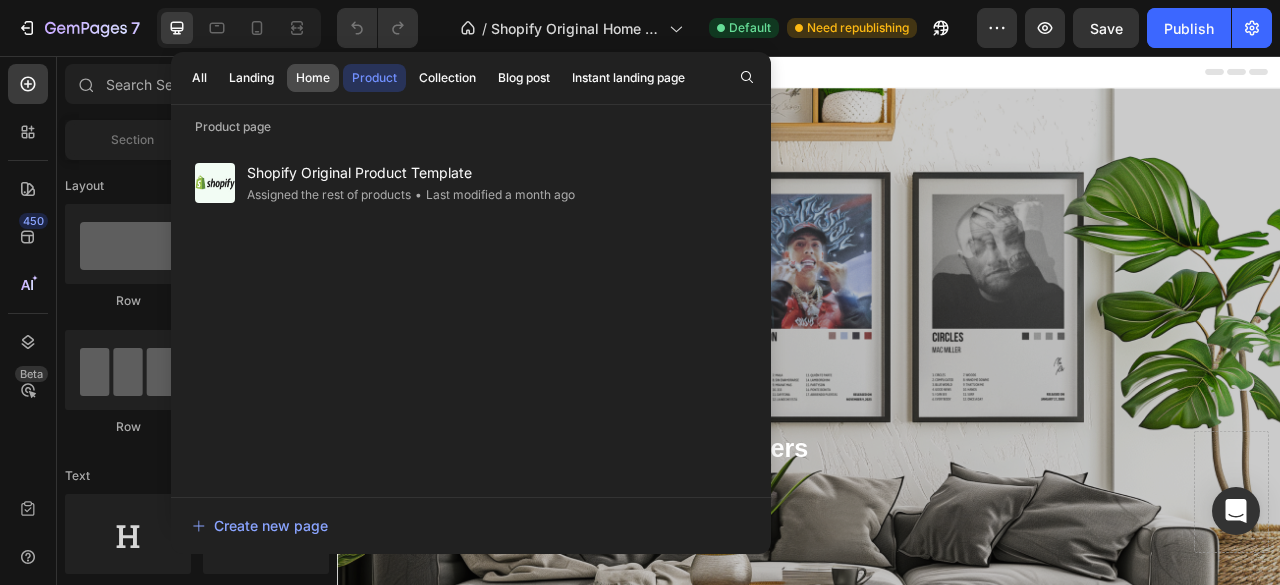 click on "Home" at bounding box center (313, 78) 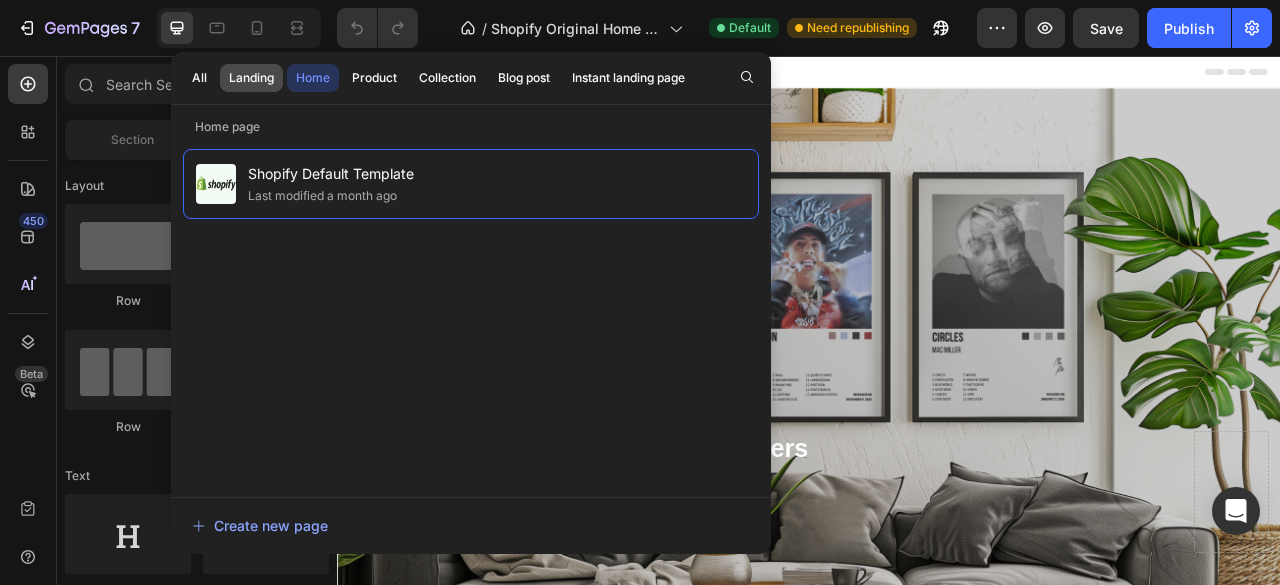 click on "Landing" at bounding box center (251, 78) 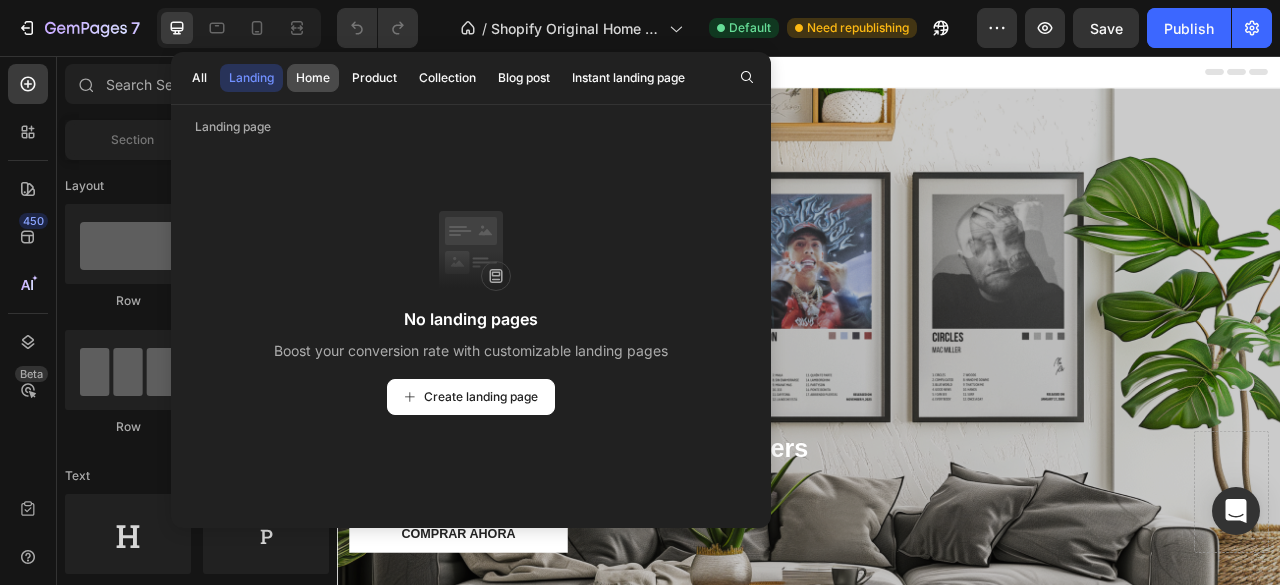 click on "Home" at bounding box center (313, 78) 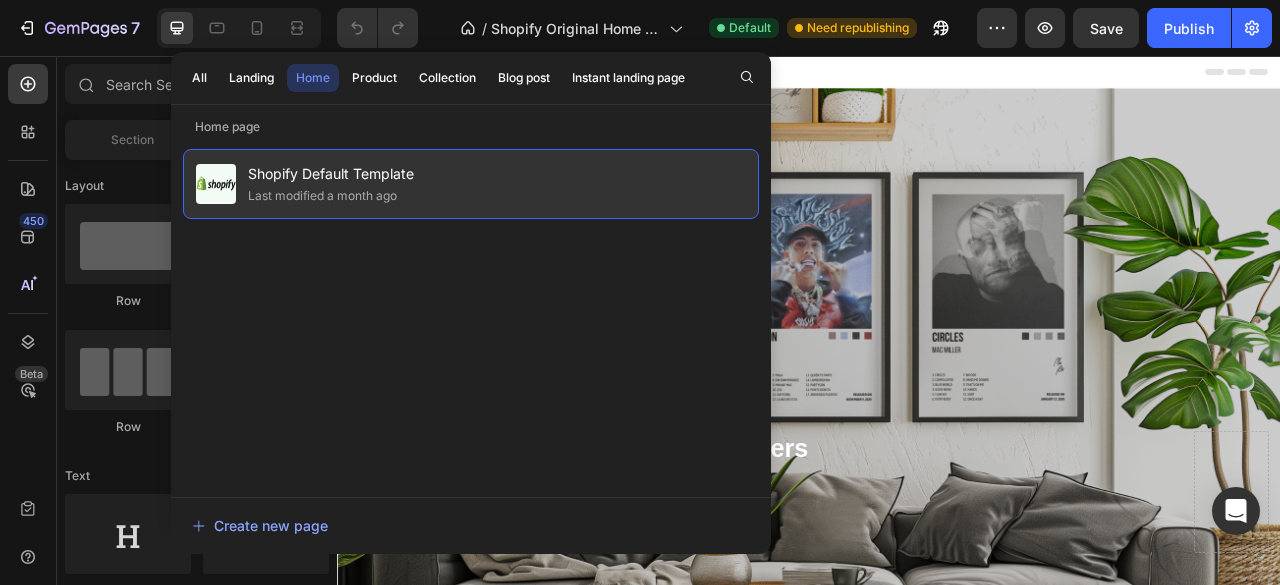 click on "Shopify Default Template" at bounding box center (331, 174) 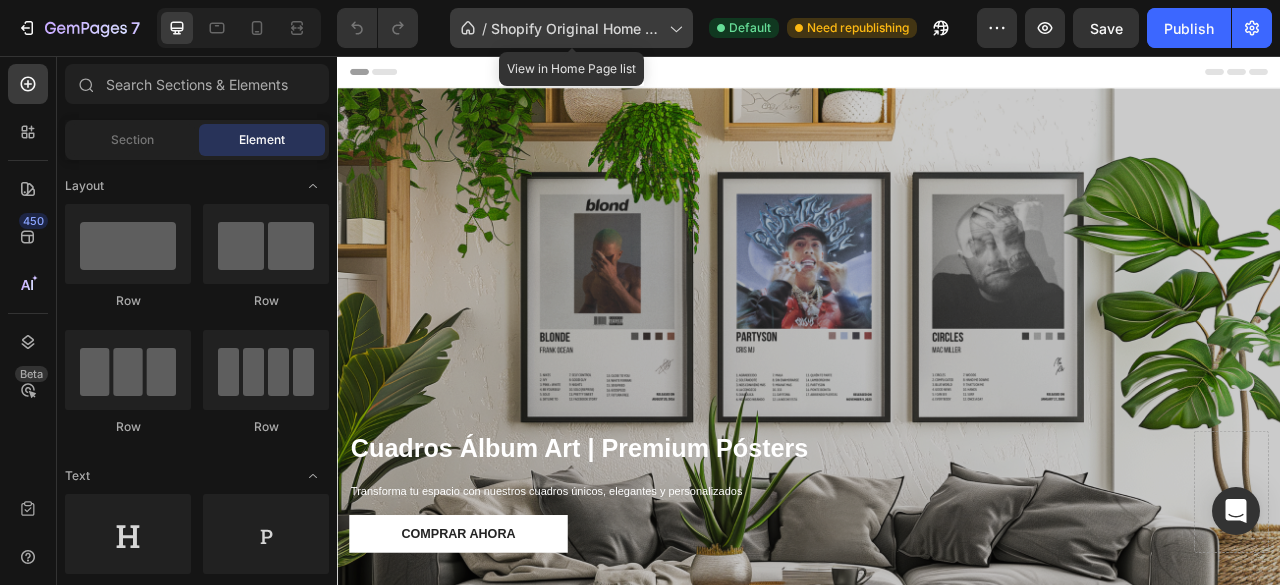 click on "Shopify Original Home Template" at bounding box center [576, 28] 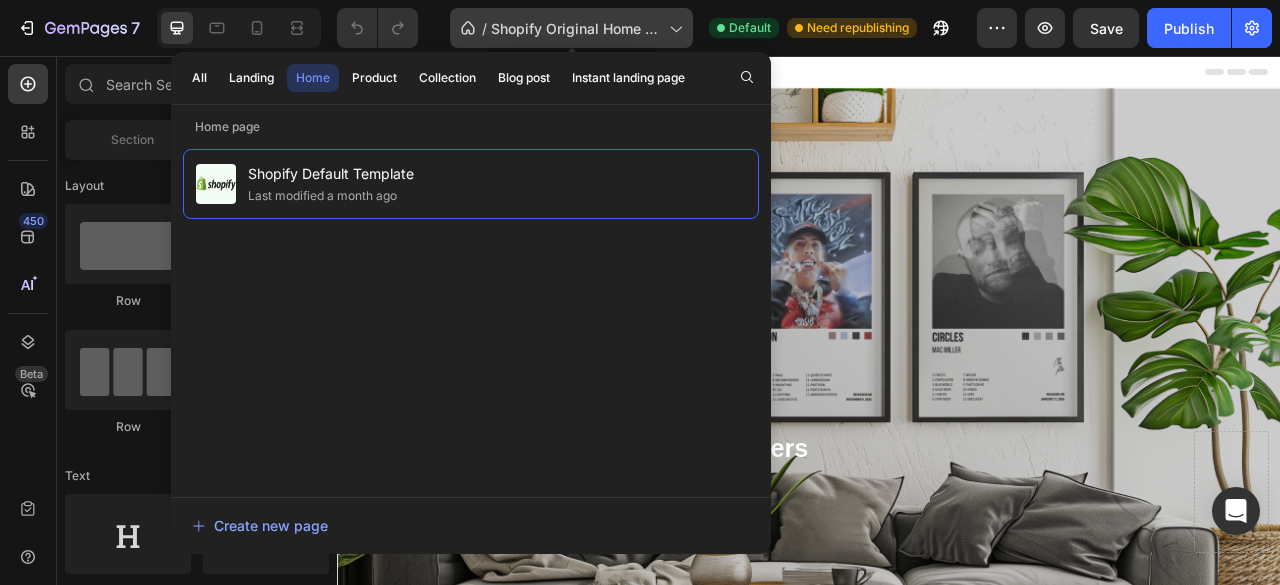 click on "Shopify Original Home Template" at bounding box center (576, 28) 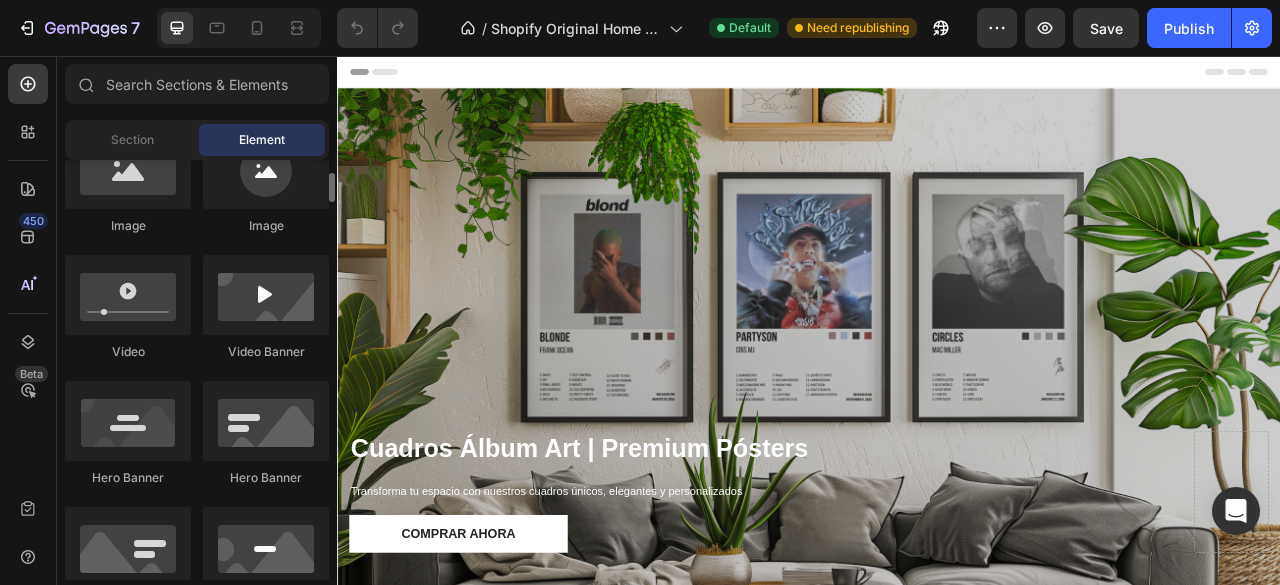 scroll, scrollTop: 572, scrollLeft: 0, axis: vertical 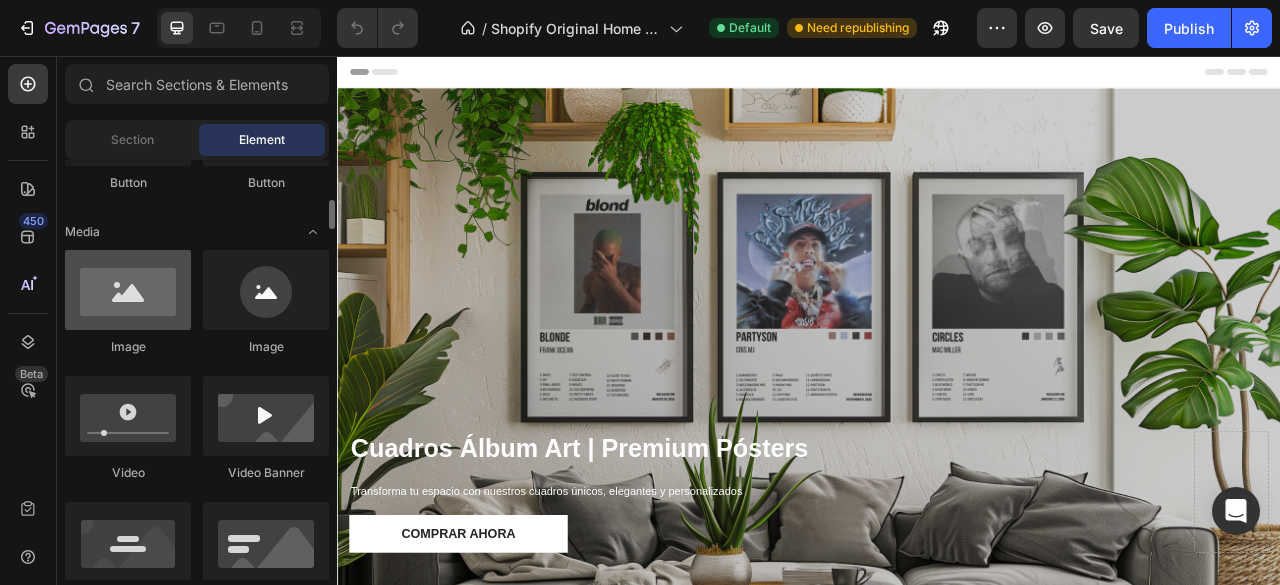 click at bounding box center [128, 290] 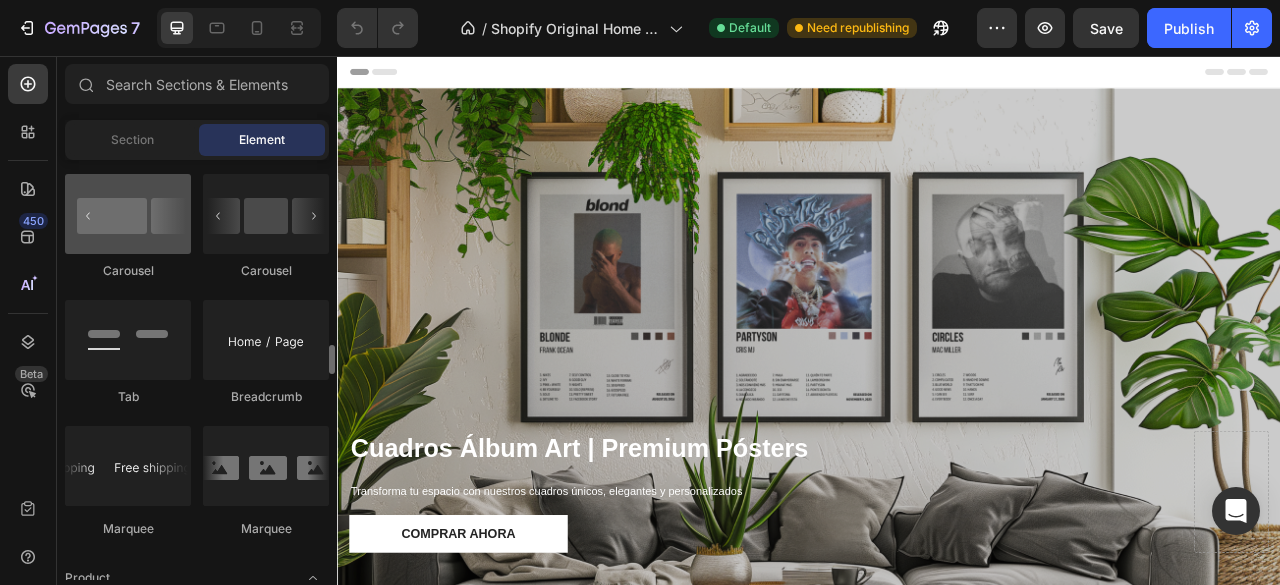 scroll, scrollTop: 2150, scrollLeft: 0, axis: vertical 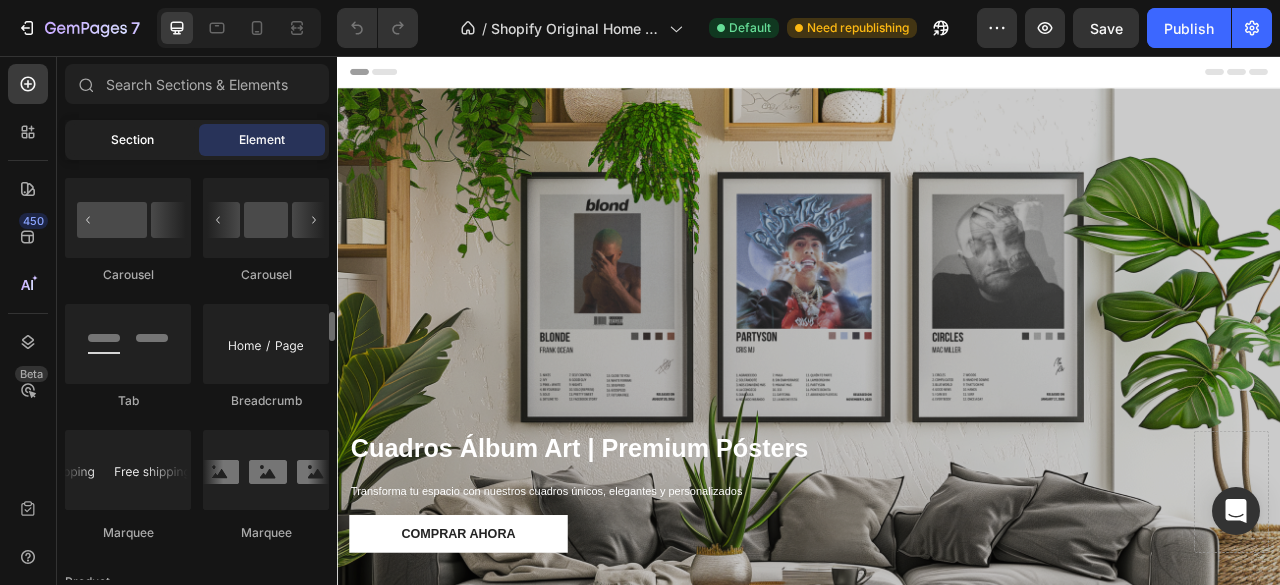 click on "Section" 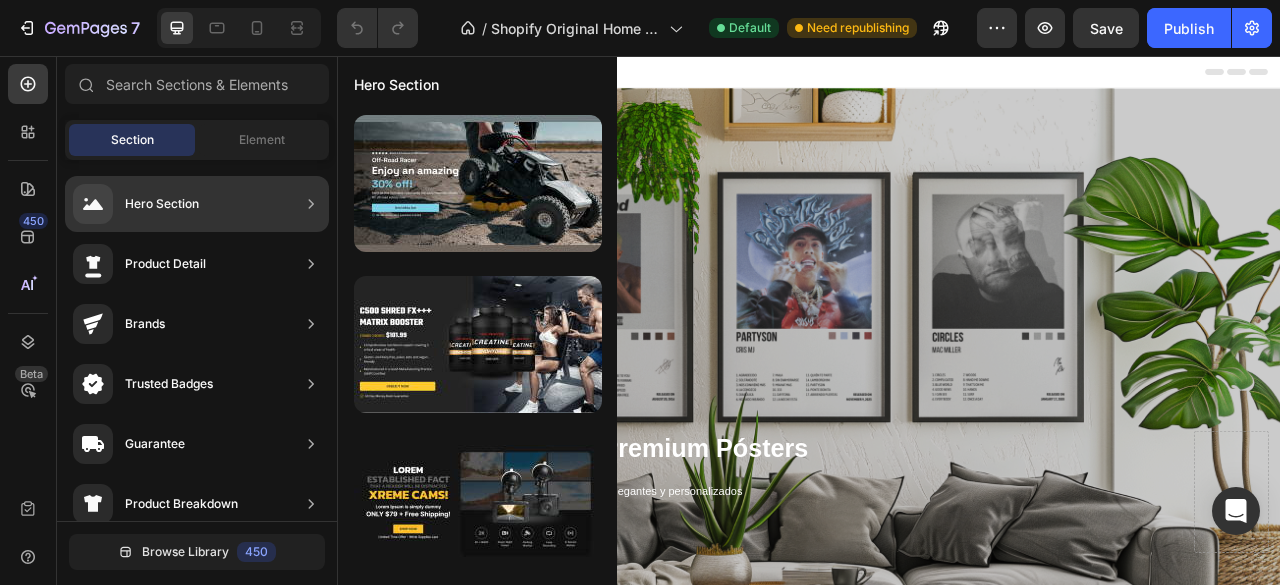 click on "Hero Section" at bounding box center (162, 204) 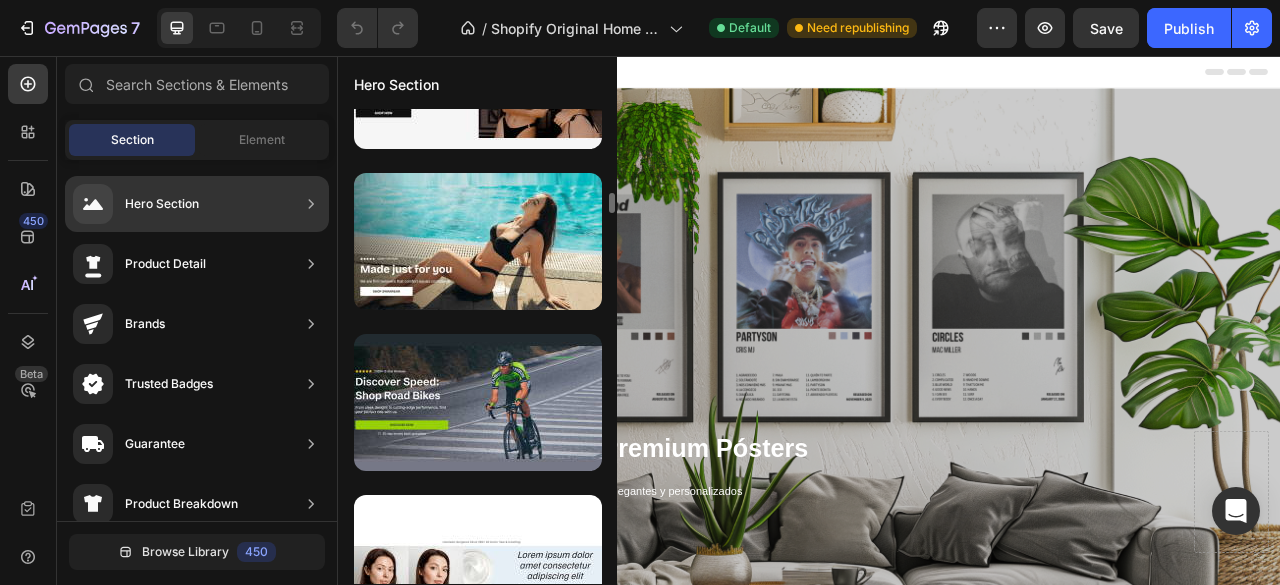 scroll, scrollTop: 1724, scrollLeft: 0, axis: vertical 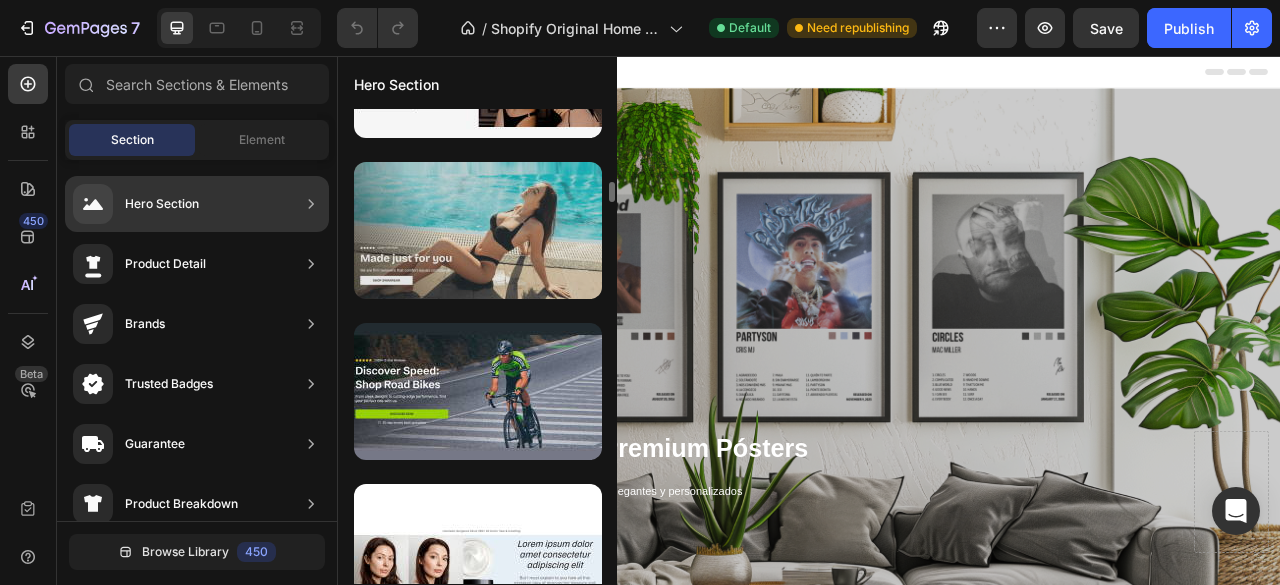 click at bounding box center [478, 230] 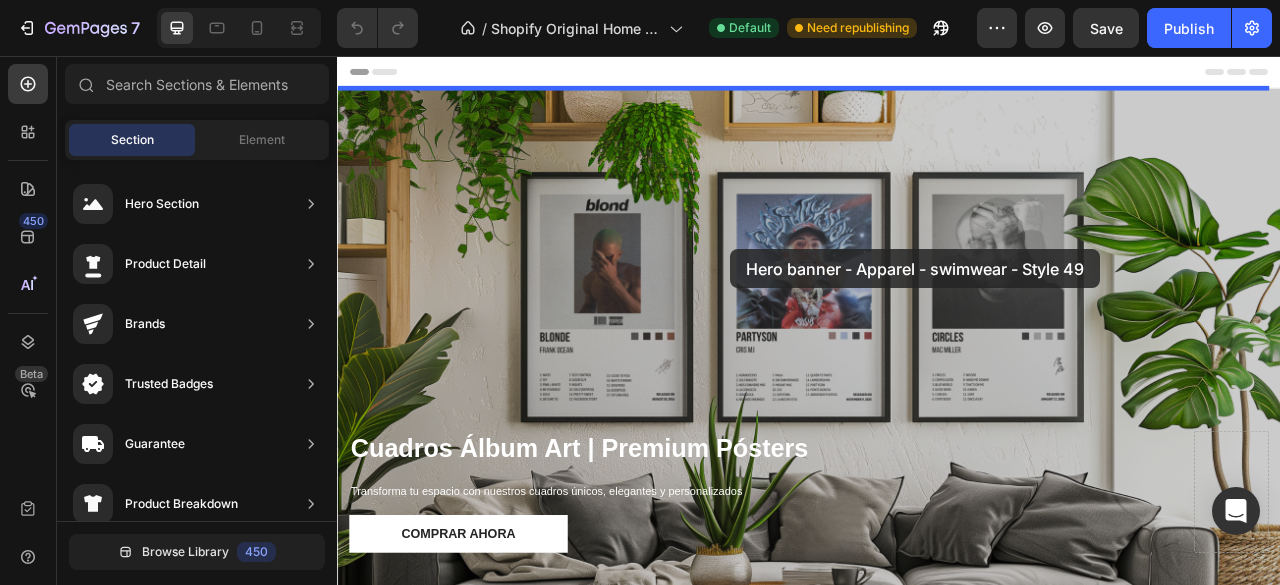 drag, startPoint x: 787, startPoint y: 287, endPoint x: 837, endPoint y: 302, distance: 52.201534 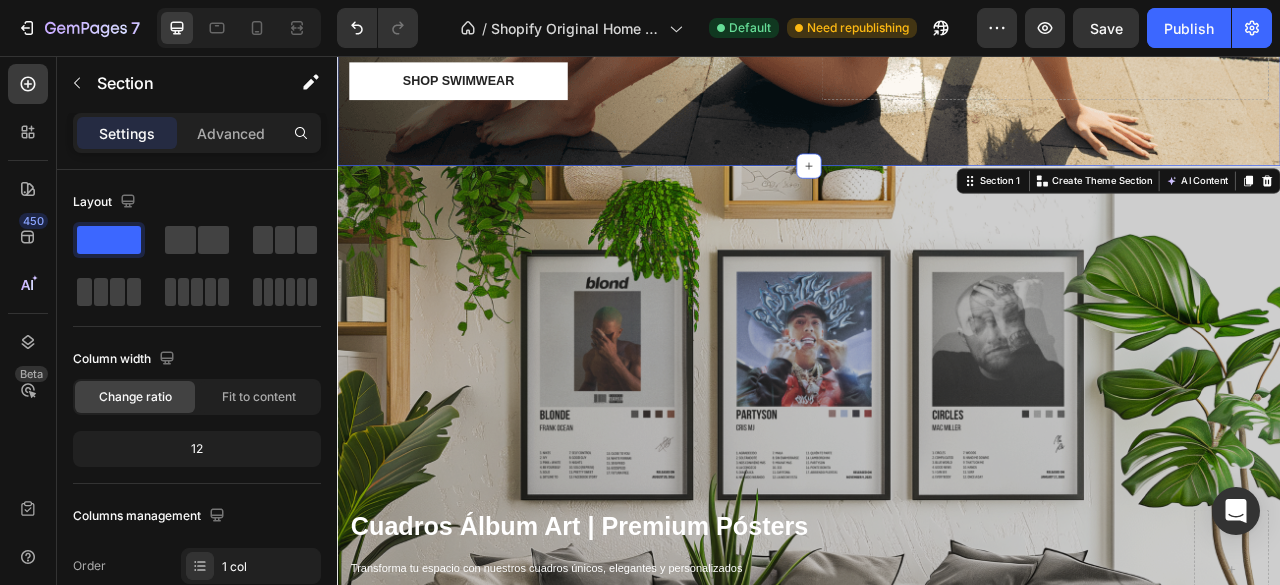 scroll, scrollTop: 570, scrollLeft: 0, axis: vertical 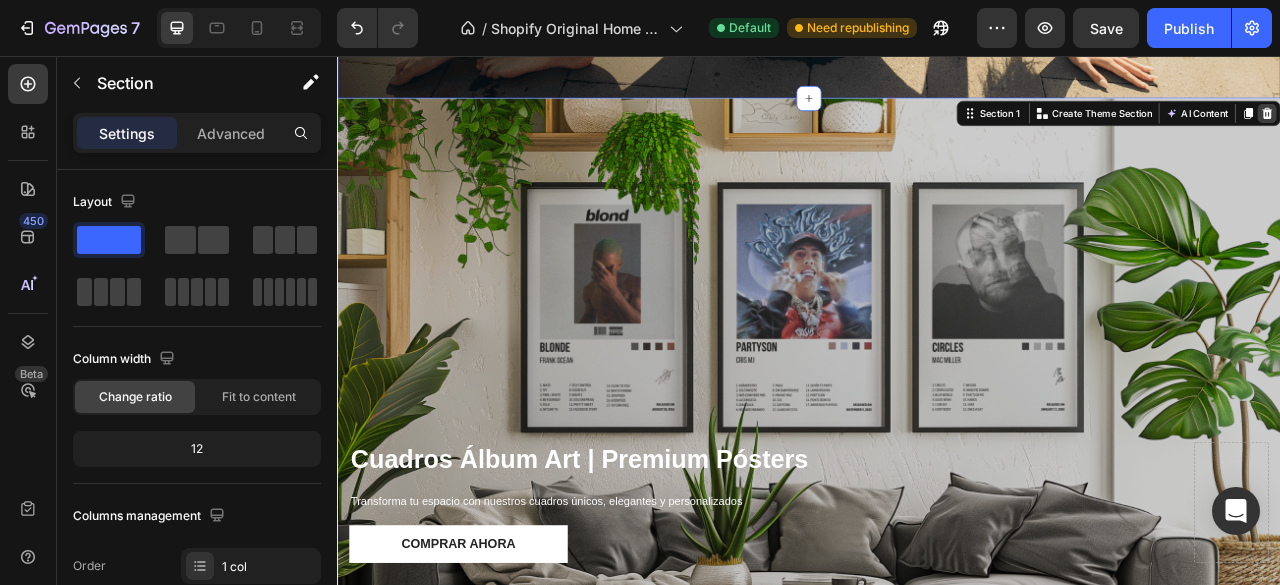 click 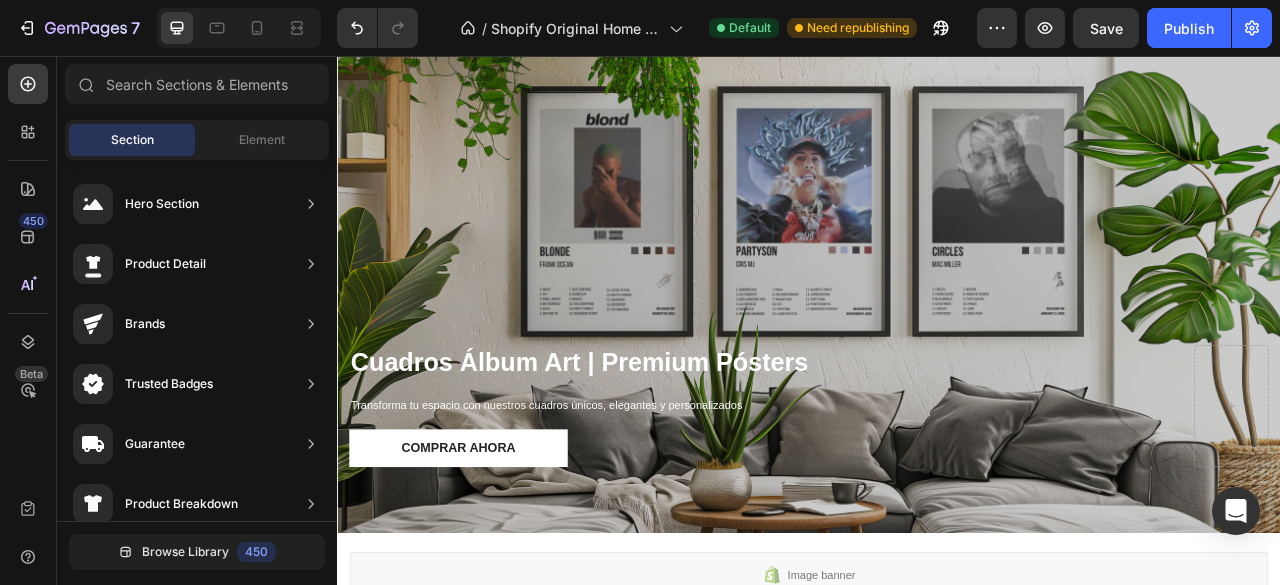scroll, scrollTop: 0, scrollLeft: 0, axis: both 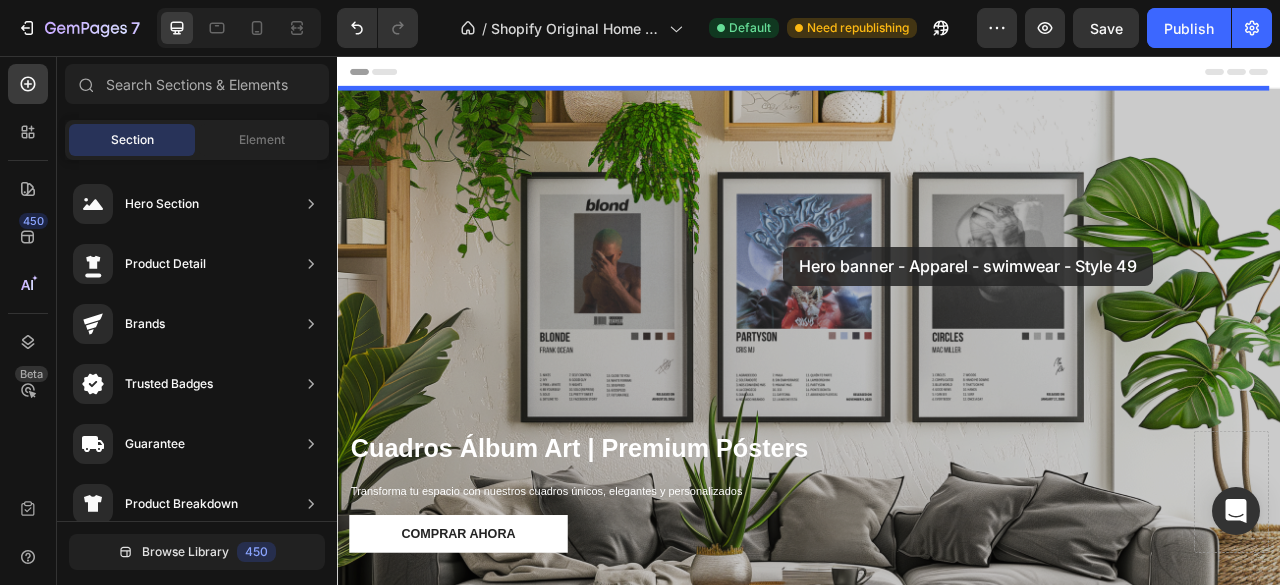 drag, startPoint x: 781, startPoint y: 267, endPoint x: 904, endPoint y: 299, distance: 127.09445 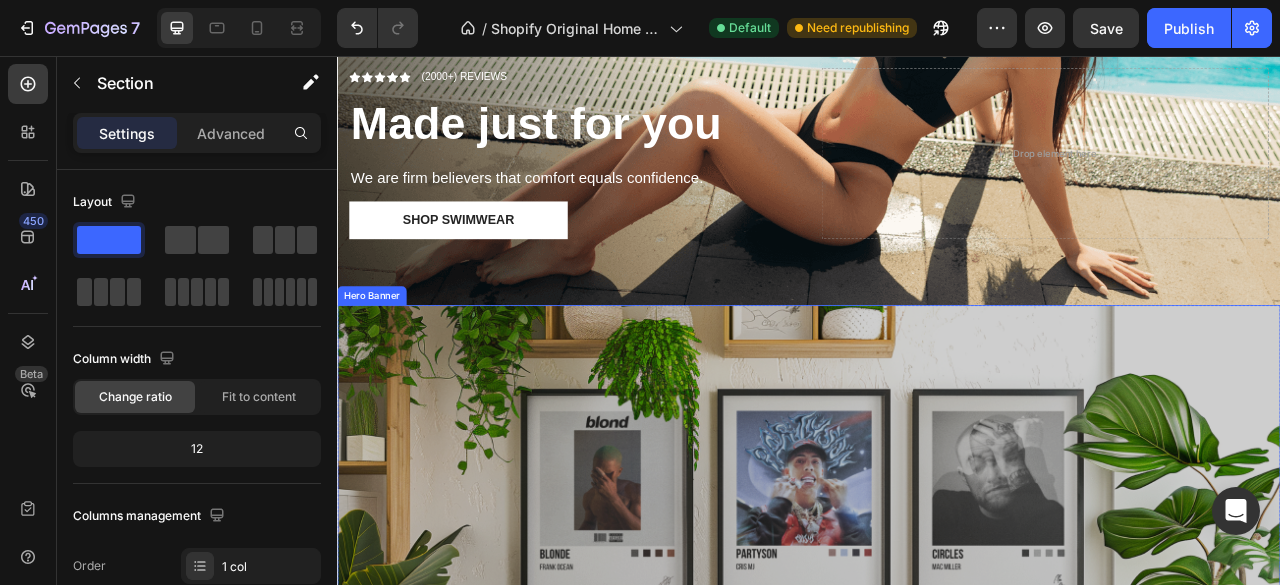scroll, scrollTop: 312, scrollLeft: 0, axis: vertical 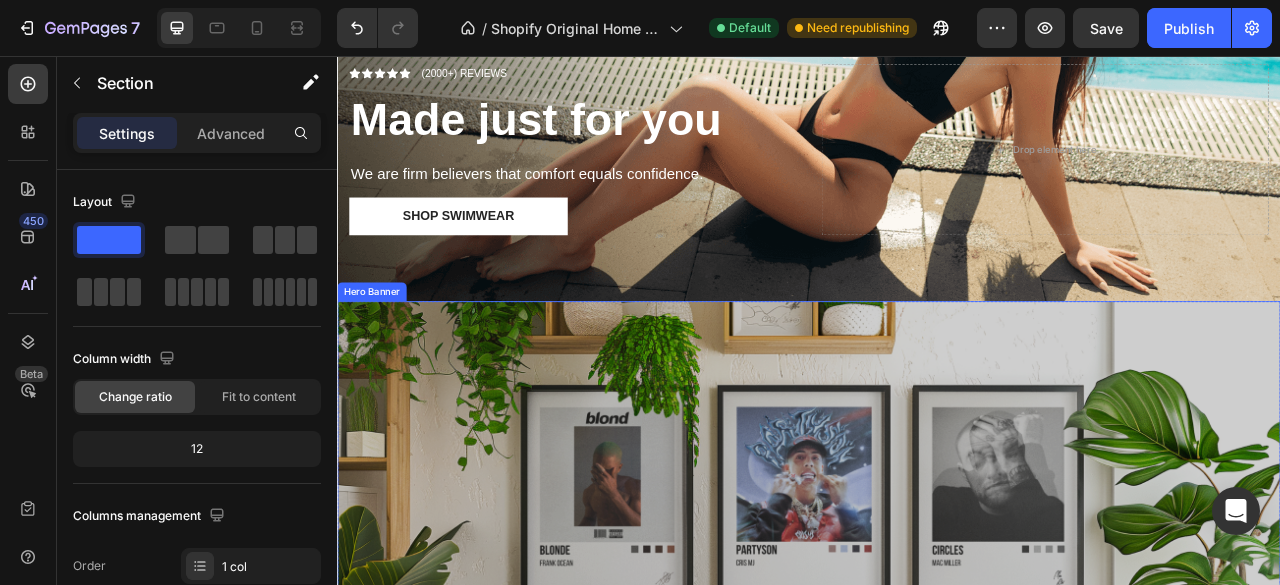 click at bounding box center [937, 705] 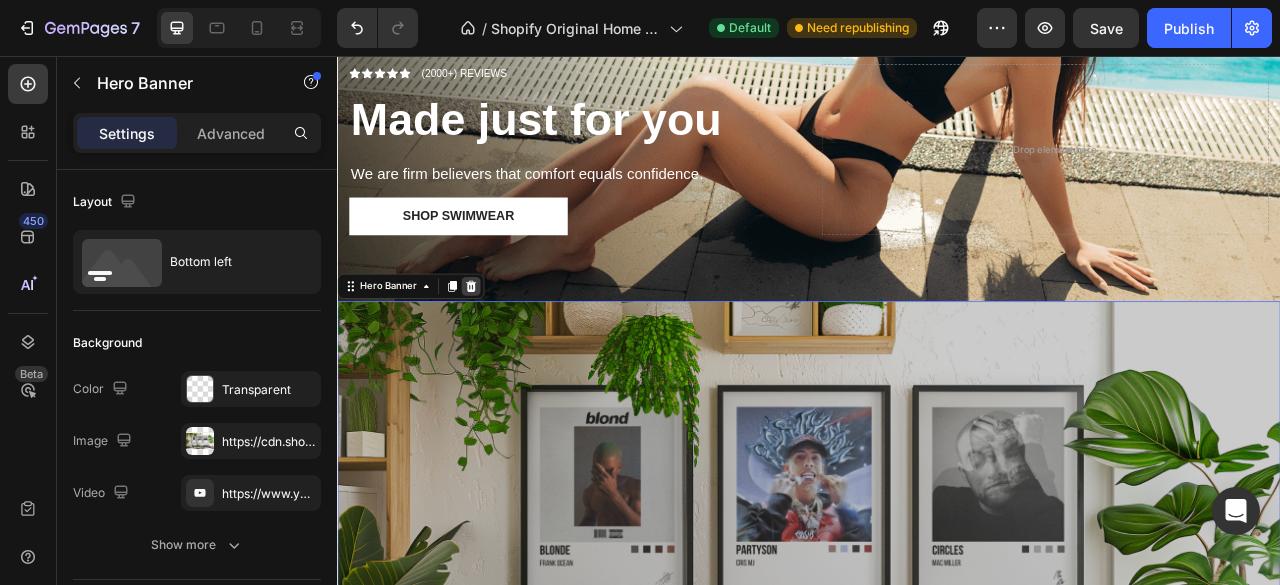 click 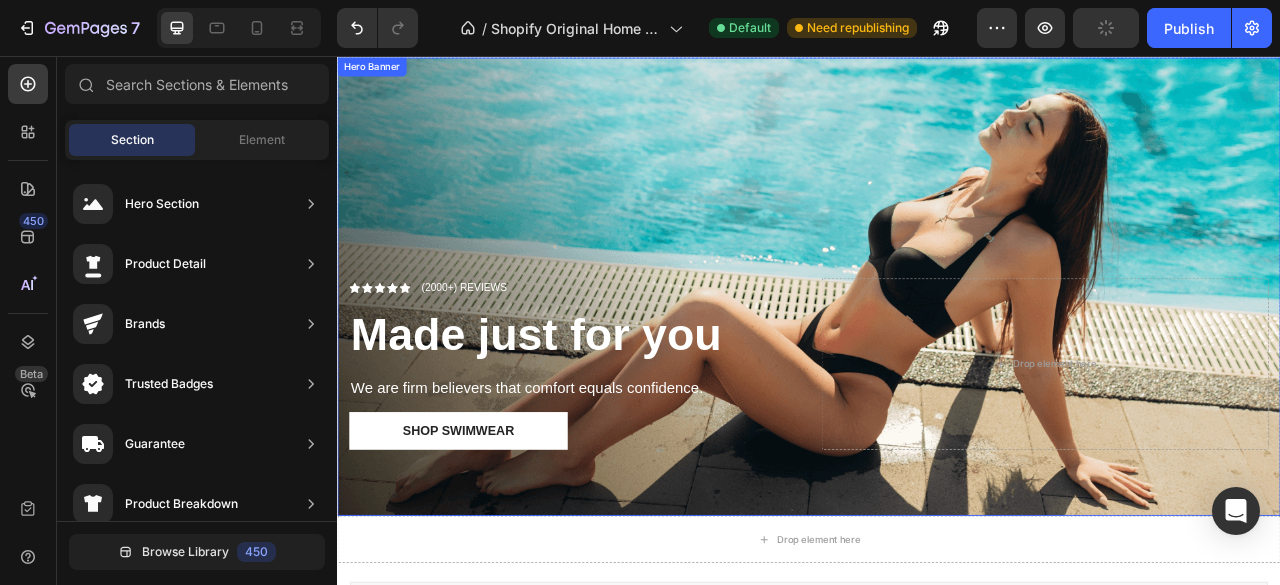 scroll, scrollTop: 0, scrollLeft: 0, axis: both 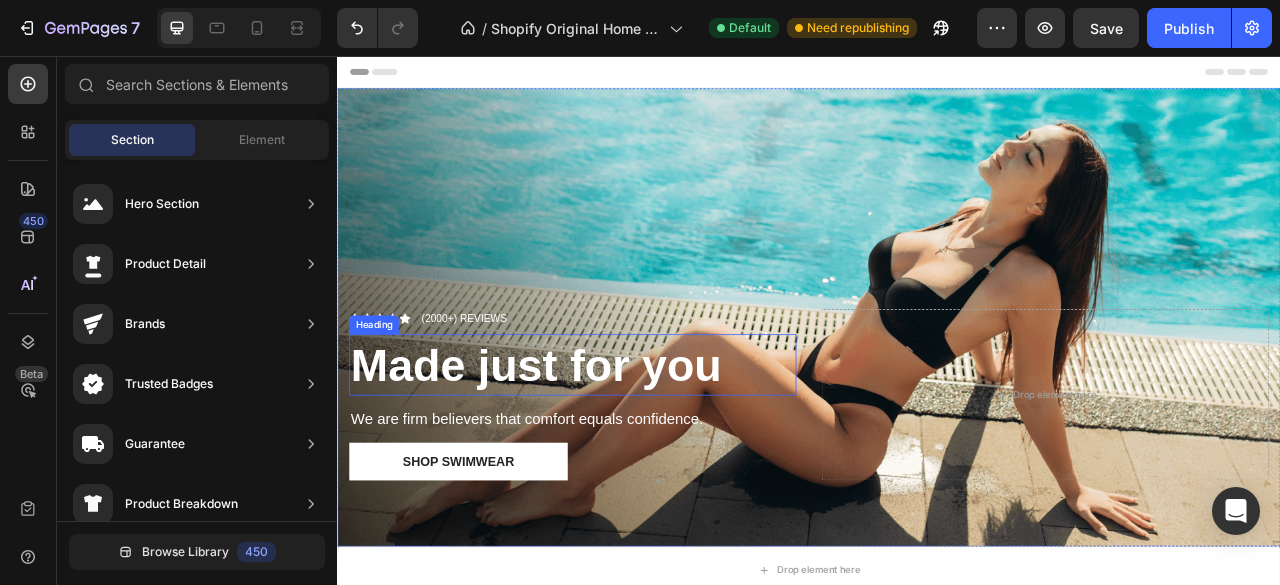 click on "Made just for you" at bounding box center (590, 449) 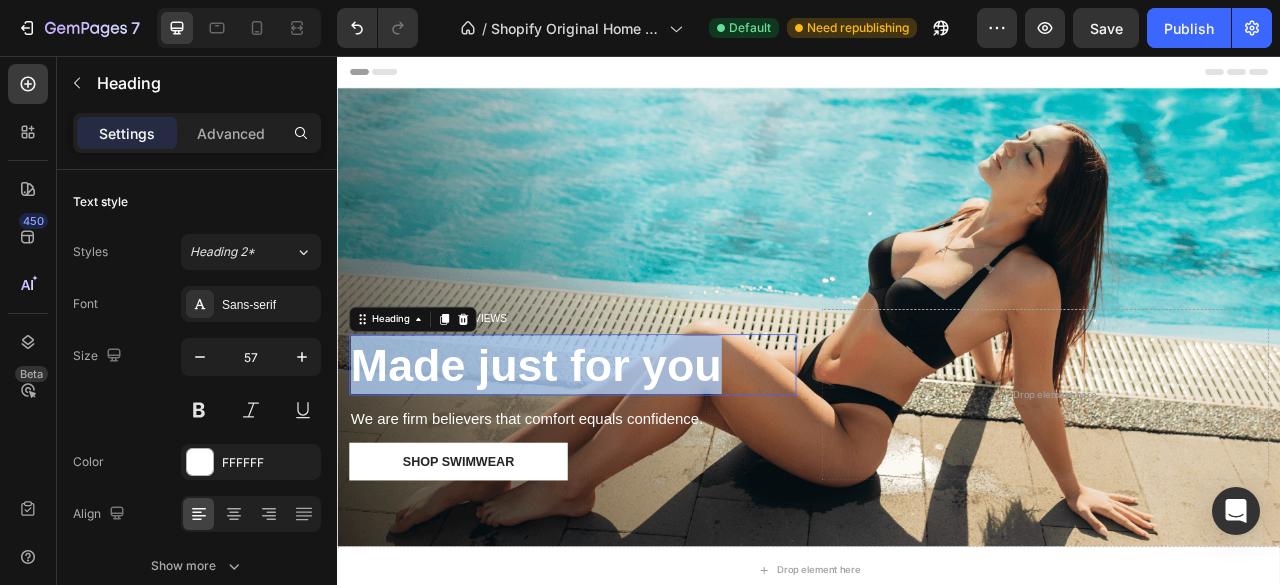 click on "Made just for you" at bounding box center (590, 449) 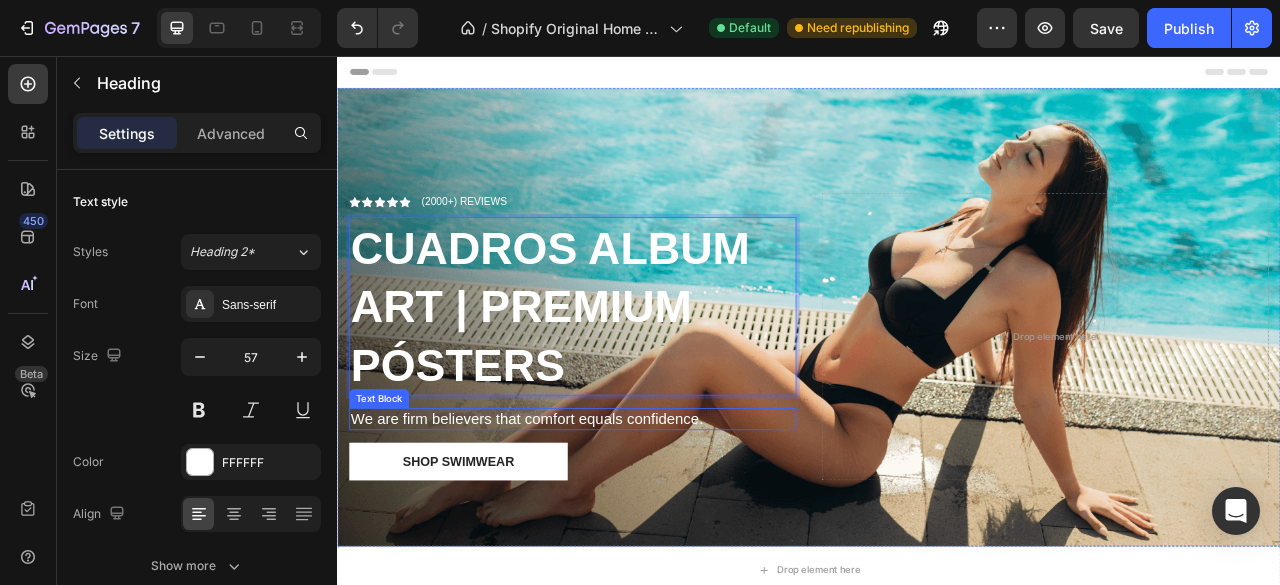 click on "We are firm believers that comfort equals confidence." at bounding box center (636, 518) 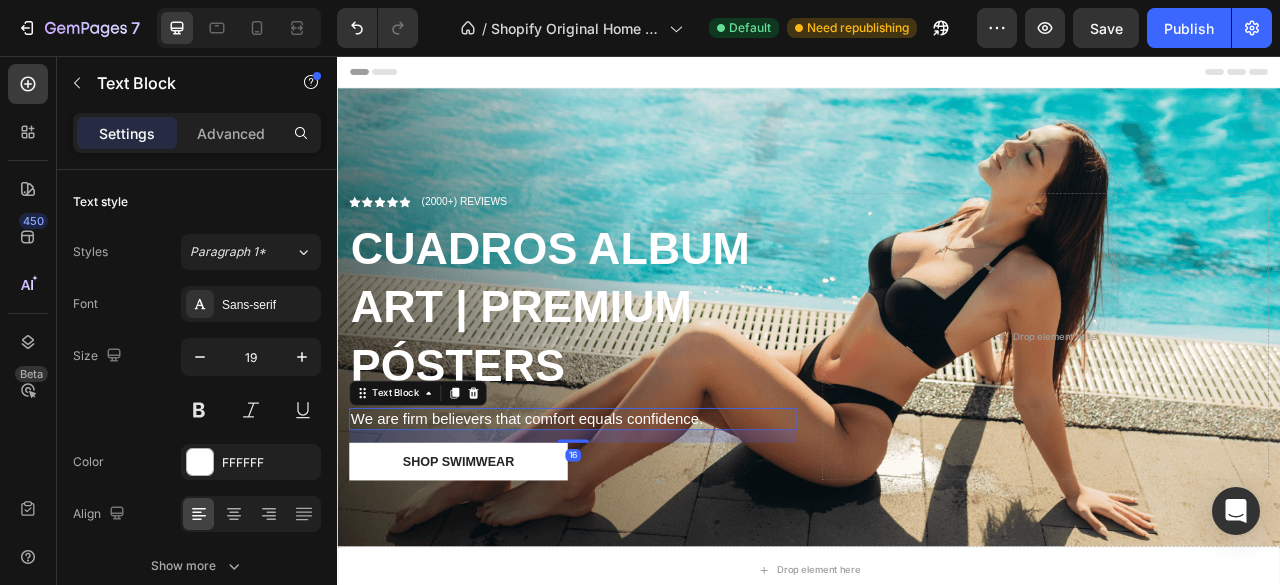 click on "We are firm believers that comfort equals confidence." at bounding box center [636, 518] 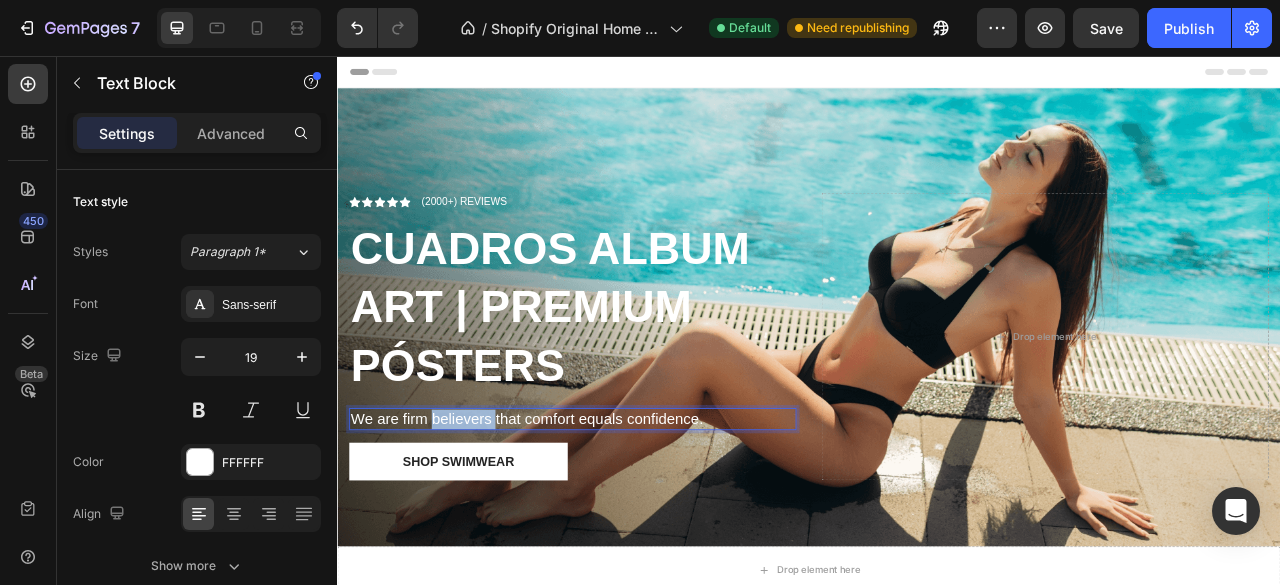click on "We are firm believers that comfort equals confidence." at bounding box center (636, 518) 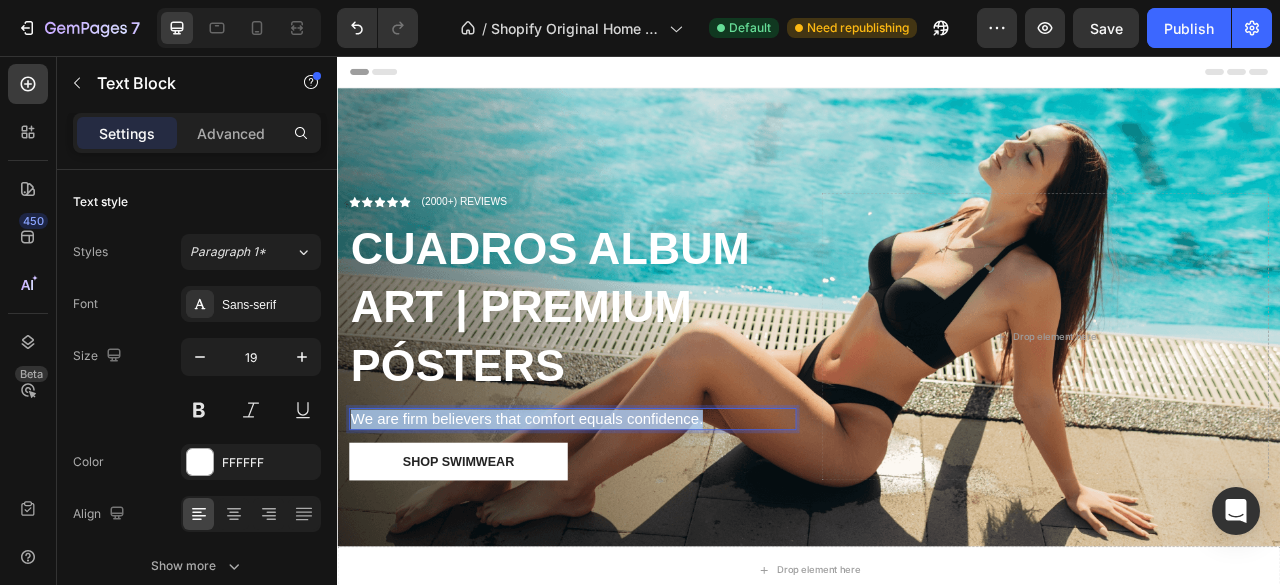 click on "We are firm believers that comfort equals confidence." at bounding box center [636, 518] 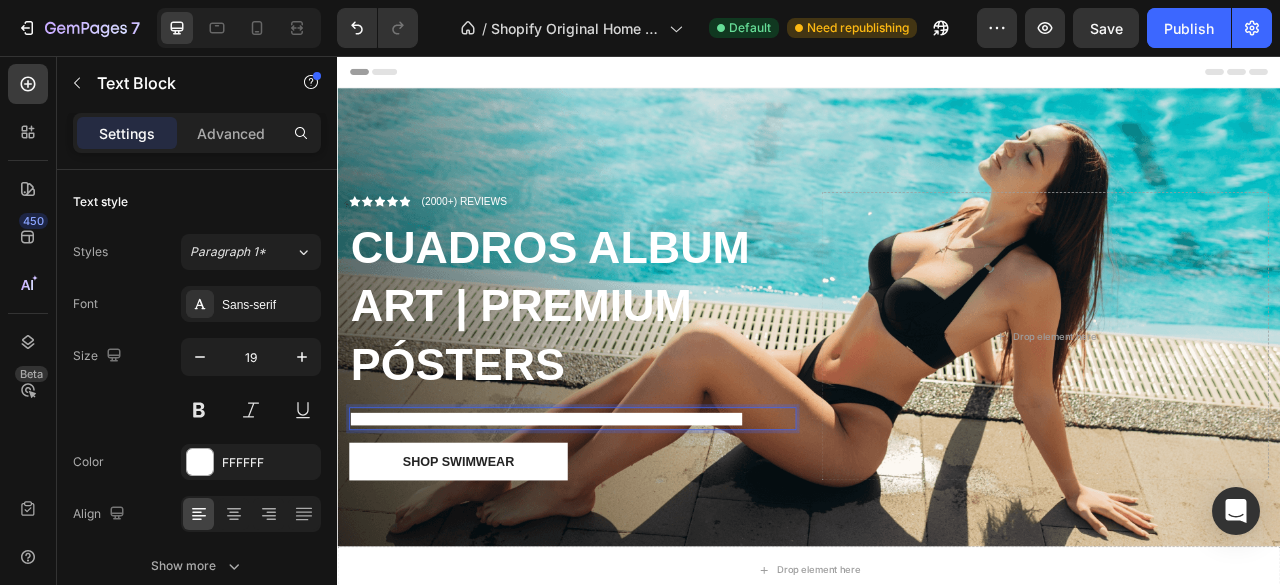 click on "Icon Icon Icon Icon Icon Icon List (2000+) REVIEWS Text Block Row ⁠⁠⁠⁠⁠⁠⁠ CUADROS ALBUM ART | PREMIUM PÓSTERS Heading Transforma tu espacio con nuestros cuadros únicos, elegantes y personalizados Text Block   16 Shop Swimwear Button" at bounding box center [636, 412] 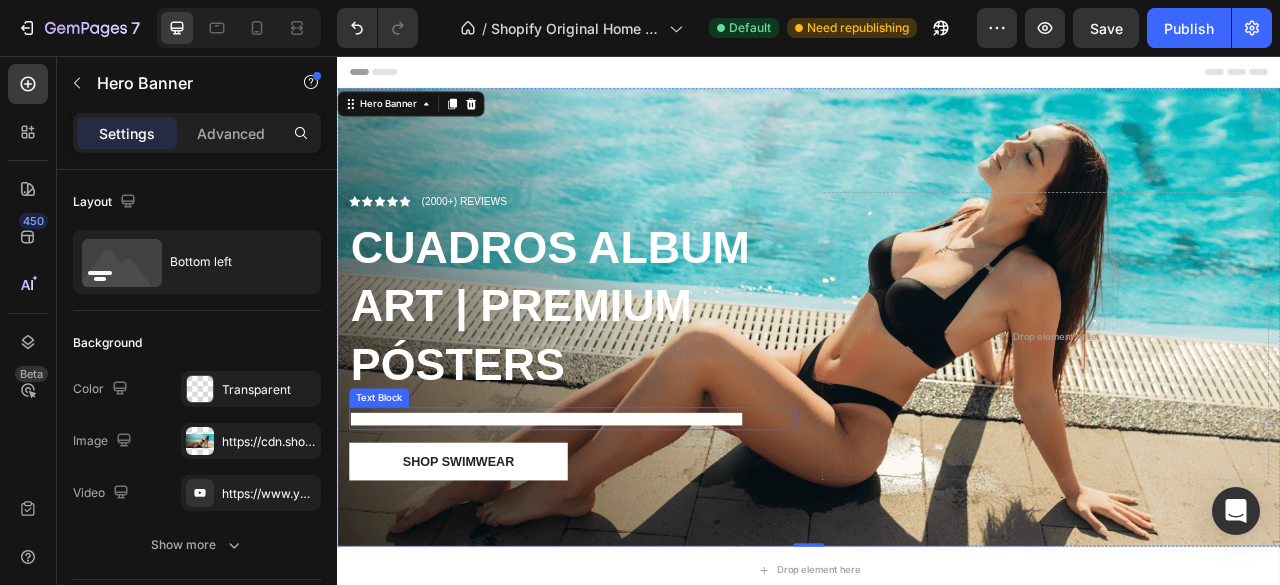 click on "Transforma tu espacio con nuestros cuadros únicos, elegantes y personalizados" at bounding box center [603, 518] 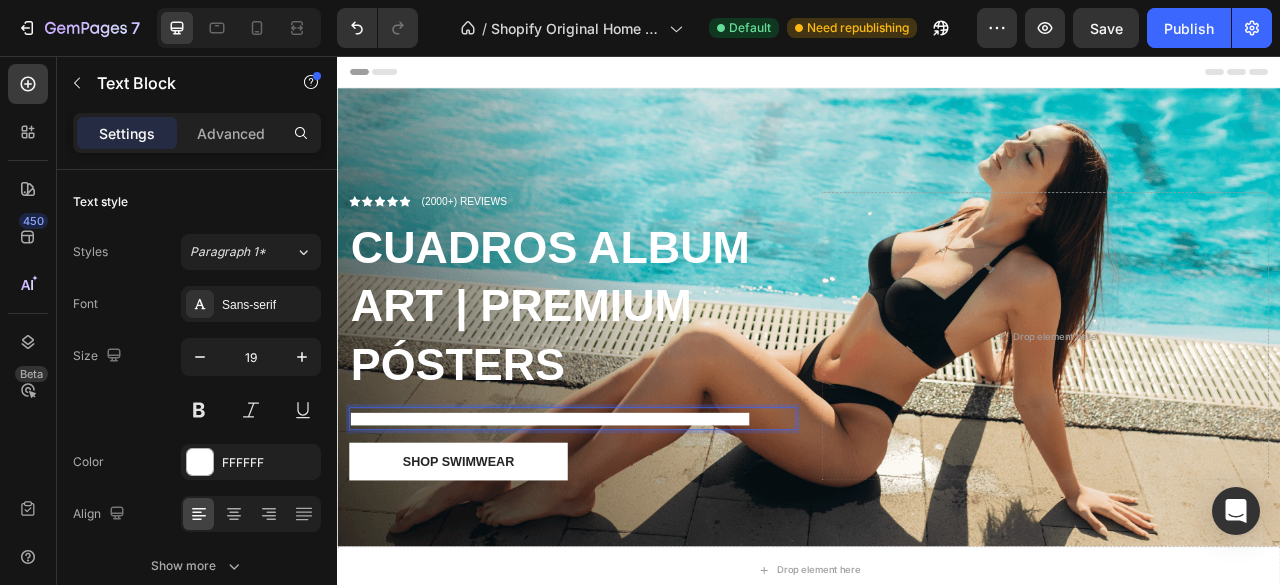 click on "TTransforma tu espacio con nuestros cuadros únicos, elegantes y personalizados" at bounding box center (607, 518) 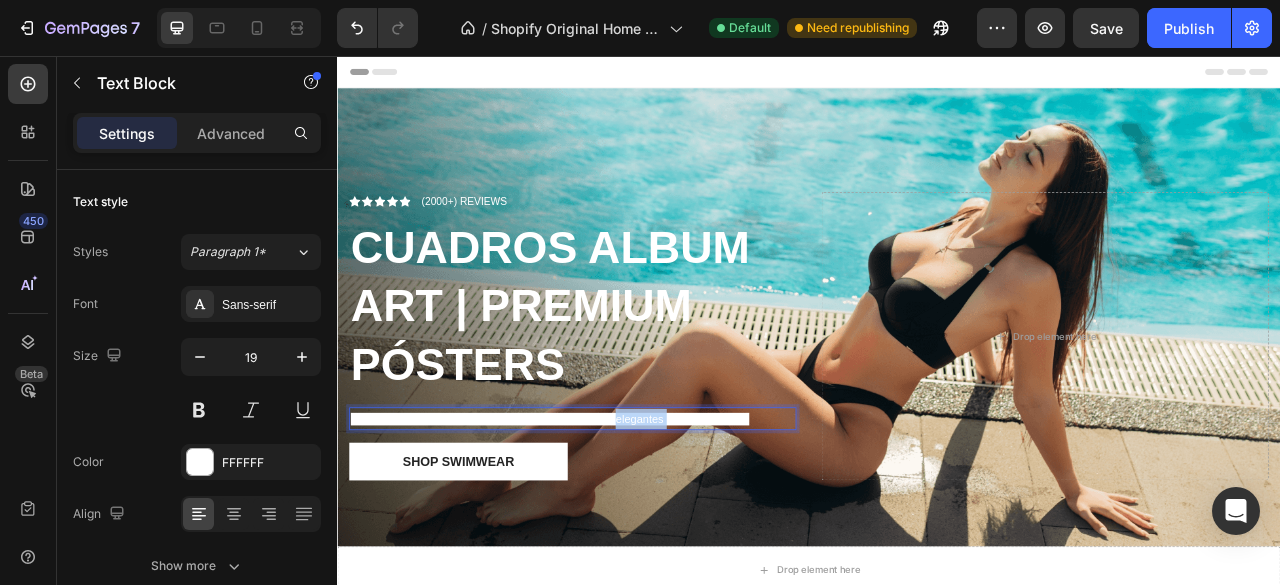 click on "TTransforma tu espacio con nuestros cuadros únicos, elegantes y personalizados" at bounding box center (607, 518) 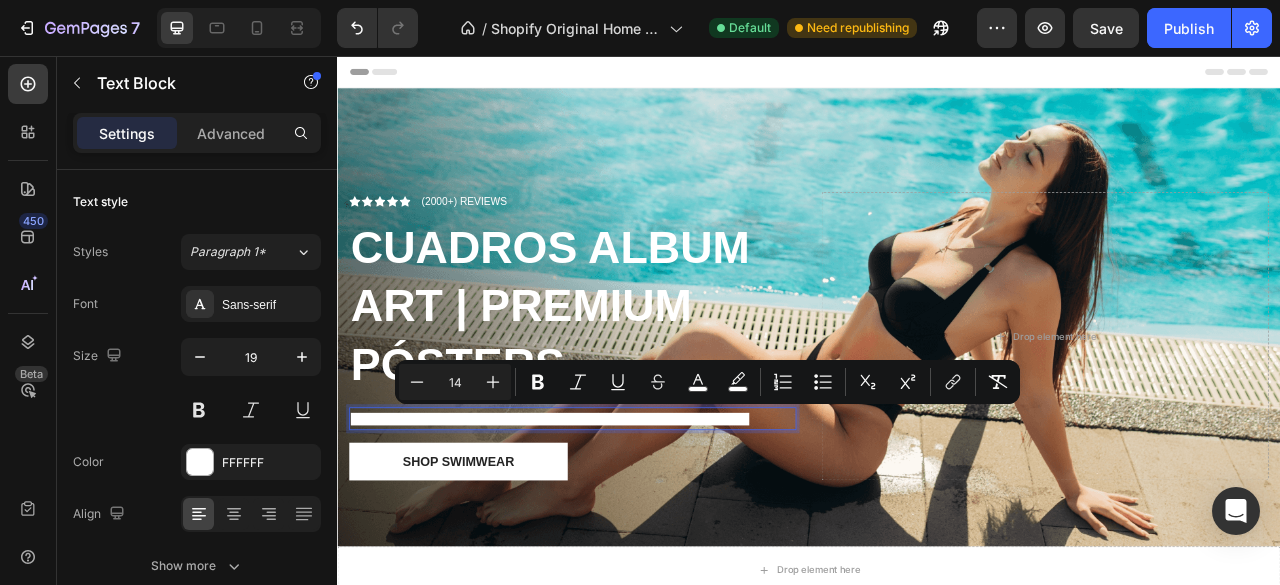 click on "TTransforma tu espacio con nuestros cuadros únicos, elegantes y personalizados" at bounding box center (636, 518) 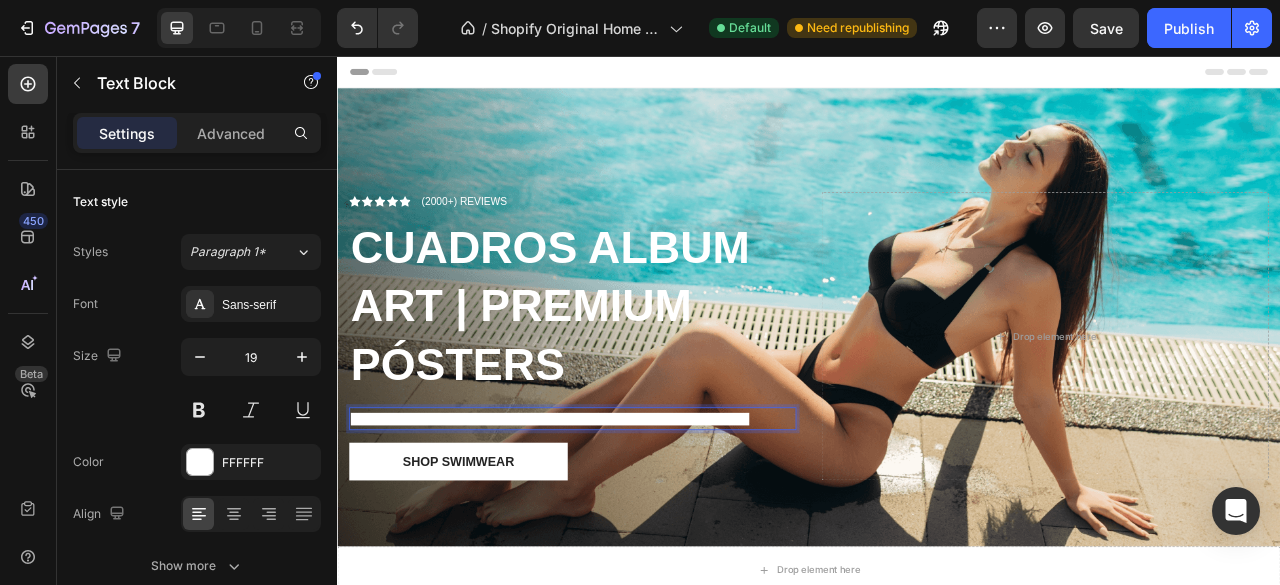 click on "Shop Swimwear Button" at bounding box center (636, 572) 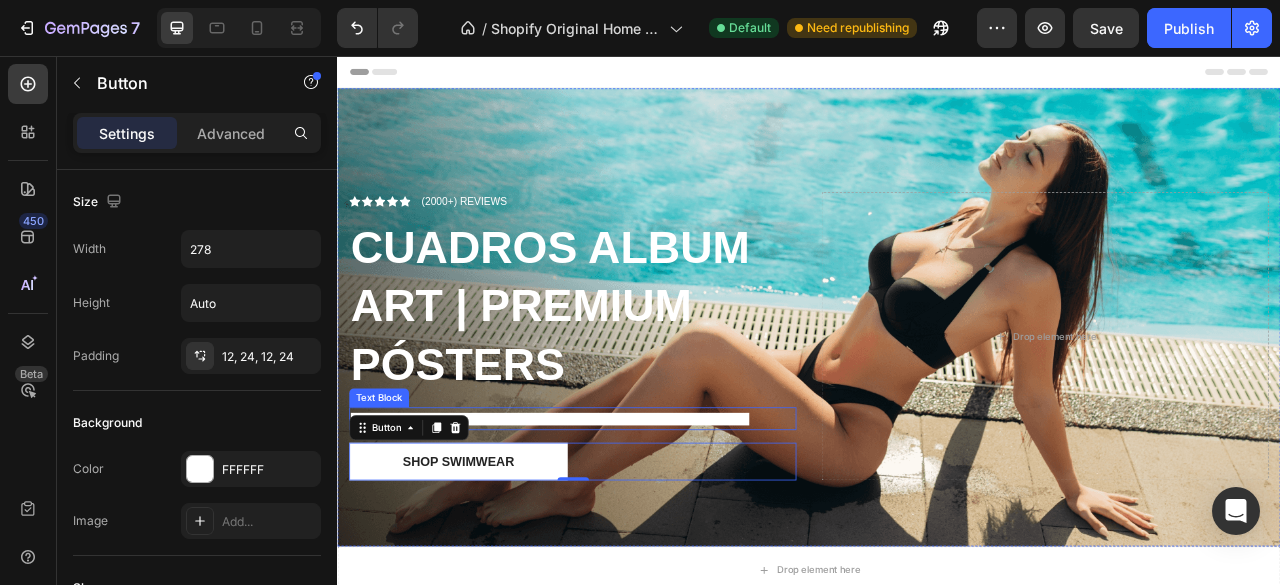 click on "TTransforma tu espacio con nuestros cuadros únicos, elegantes y personalizados" at bounding box center [607, 518] 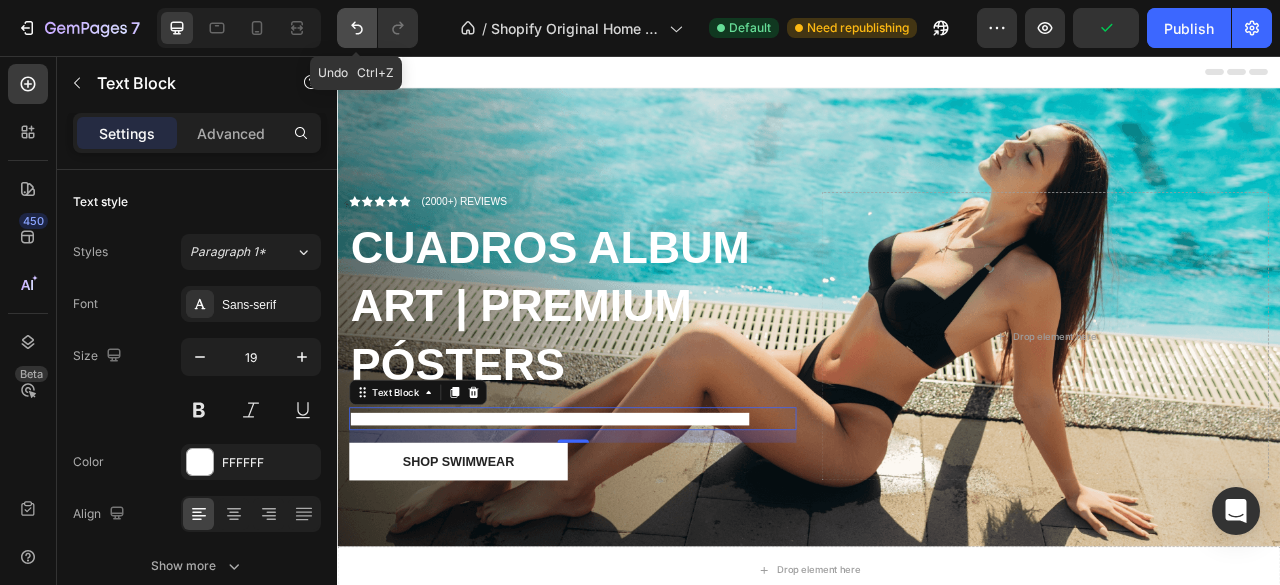 click 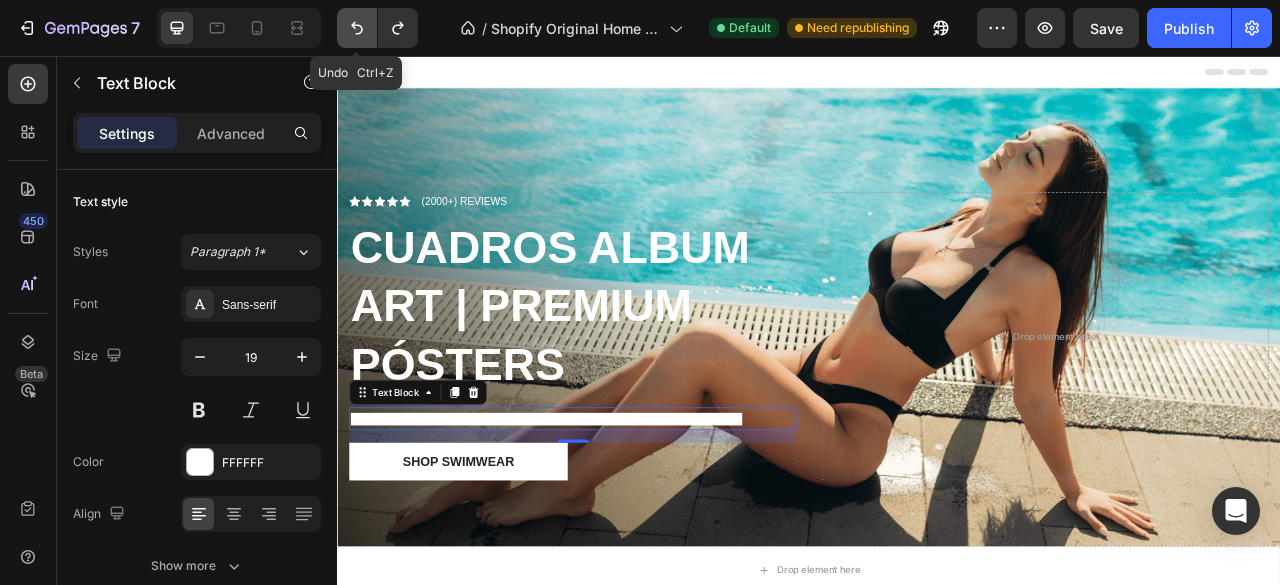 click 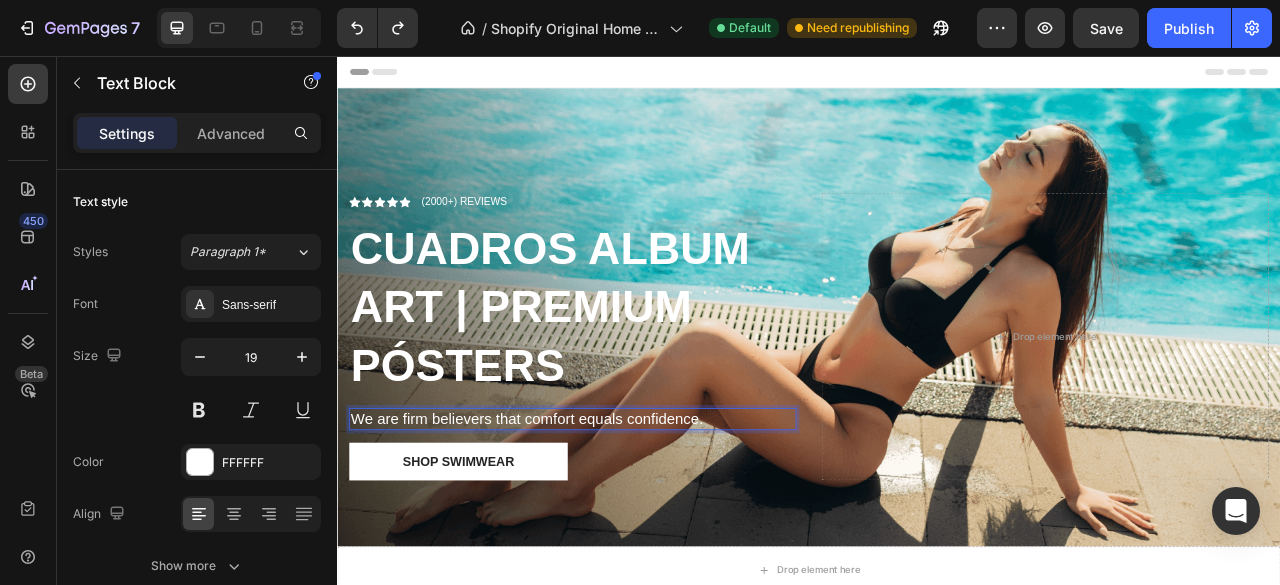 click on "We are firm believers that comfort equals confidence." at bounding box center (636, 518) 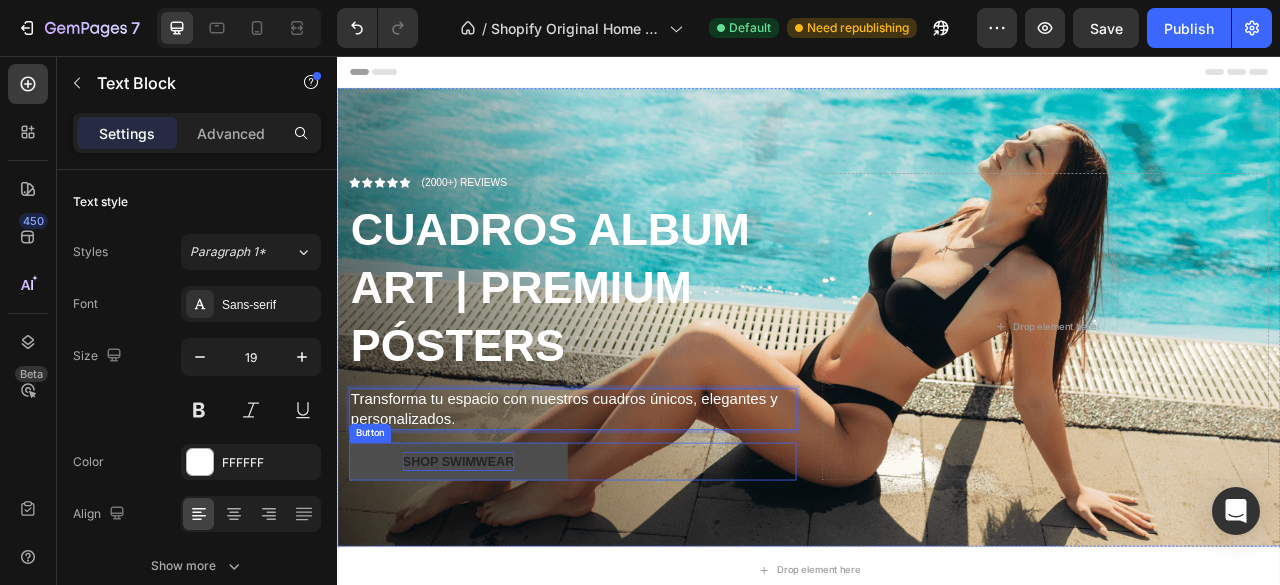click on "Shop Swimwear" at bounding box center [491, 572] 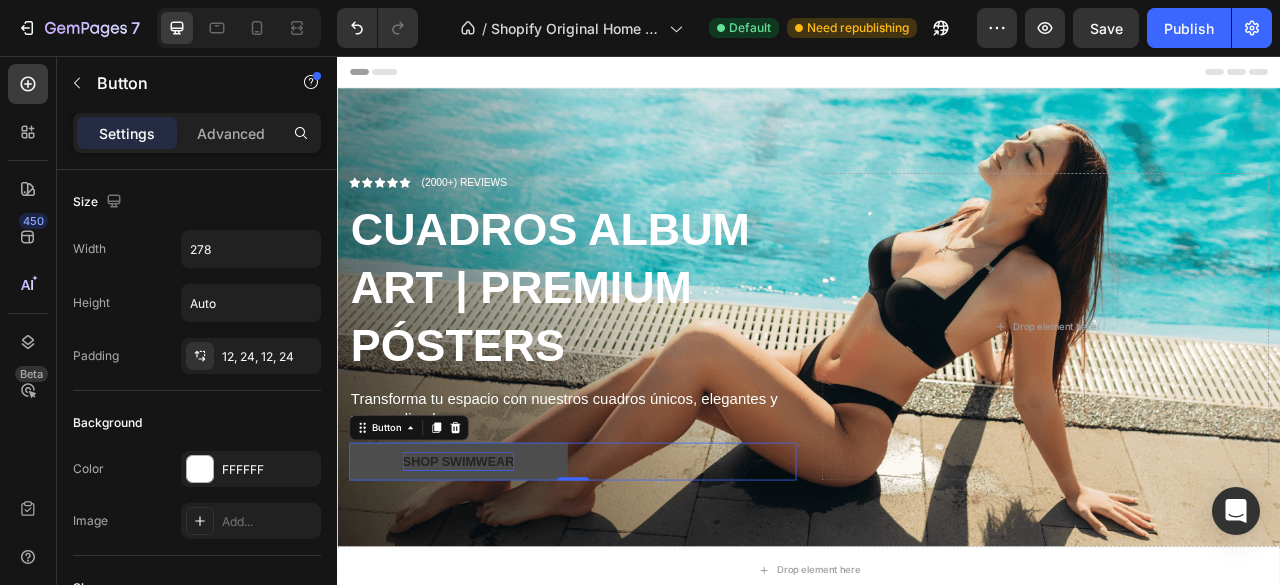 click on "Shop Swimwear" at bounding box center [491, 572] 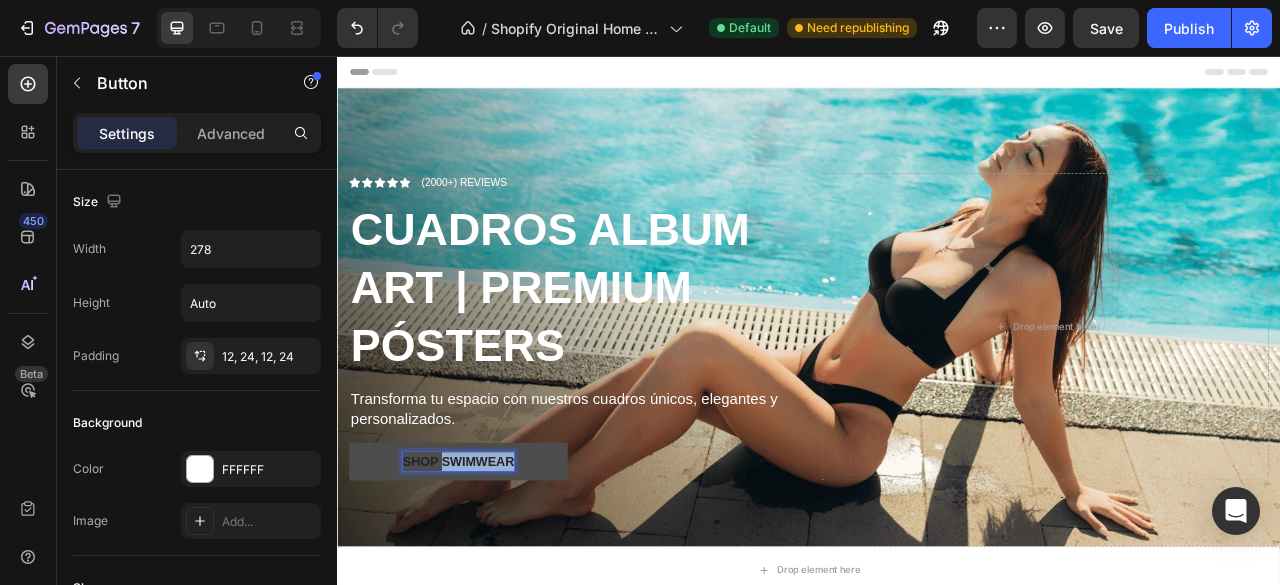 click on "Shop Swimwear" at bounding box center [491, 572] 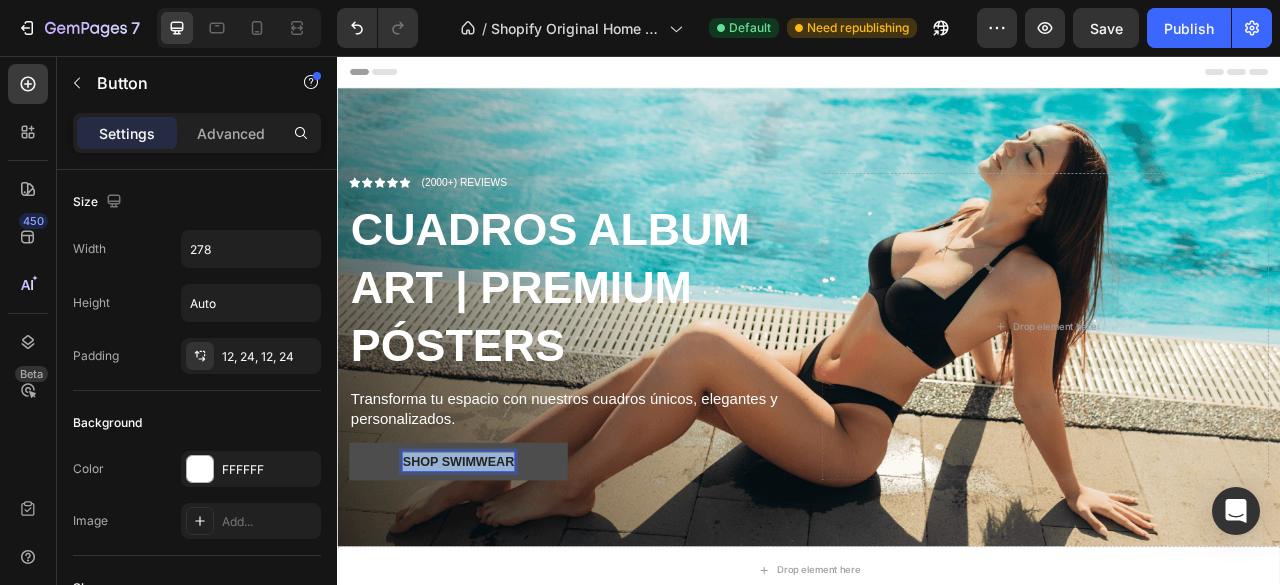 click on "Shop Swimwear" at bounding box center (491, 572) 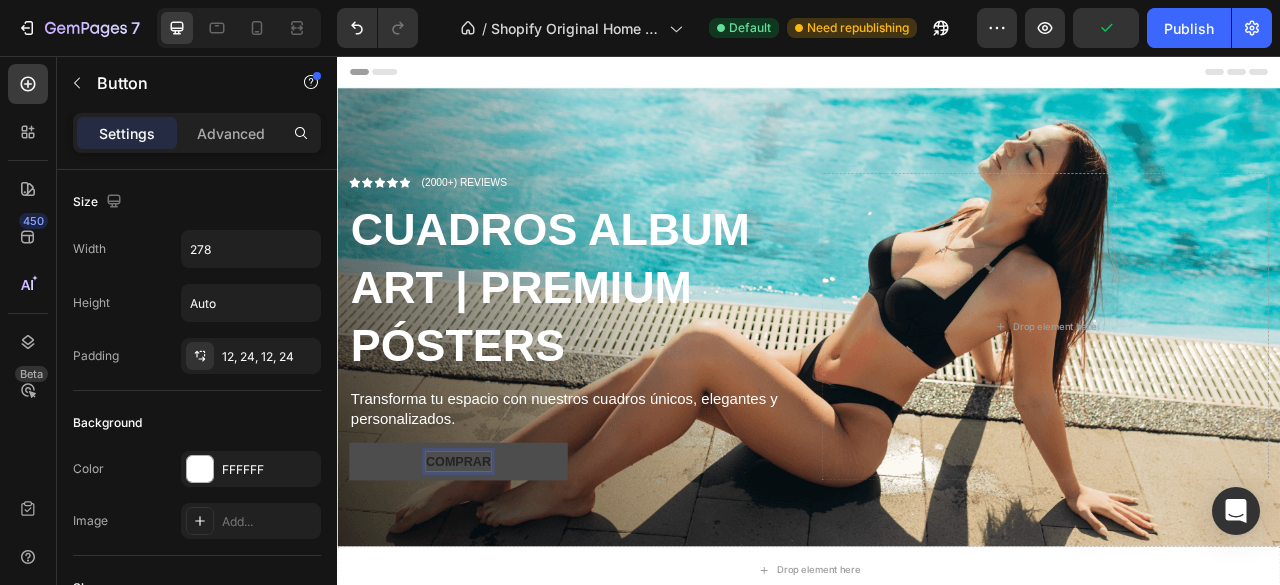click on "COMPRAR" at bounding box center (491, 572) 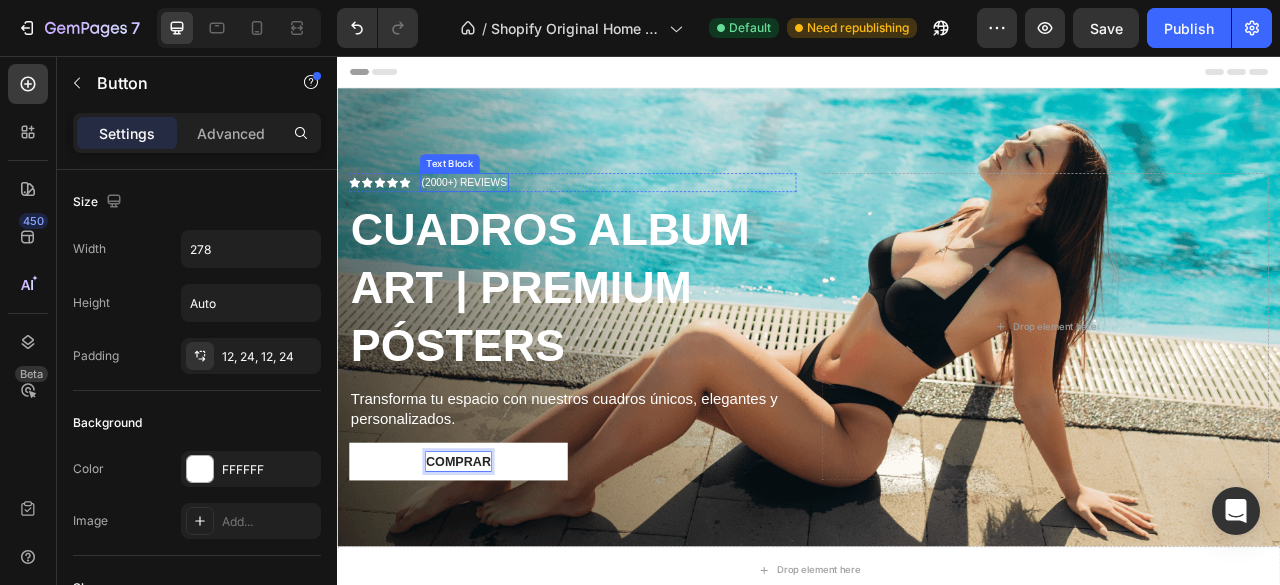 click on "(2000+) REVIEWS" at bounding box center (498, 217) 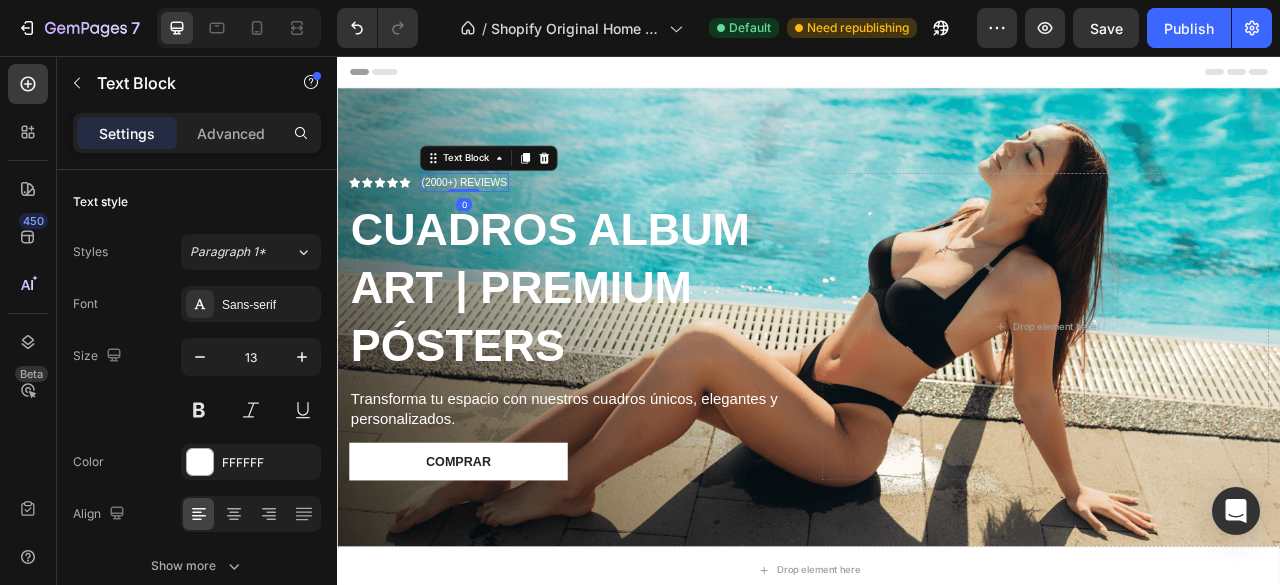 click on "(2000+) REVIEWS" at bounding box center (498, 217) 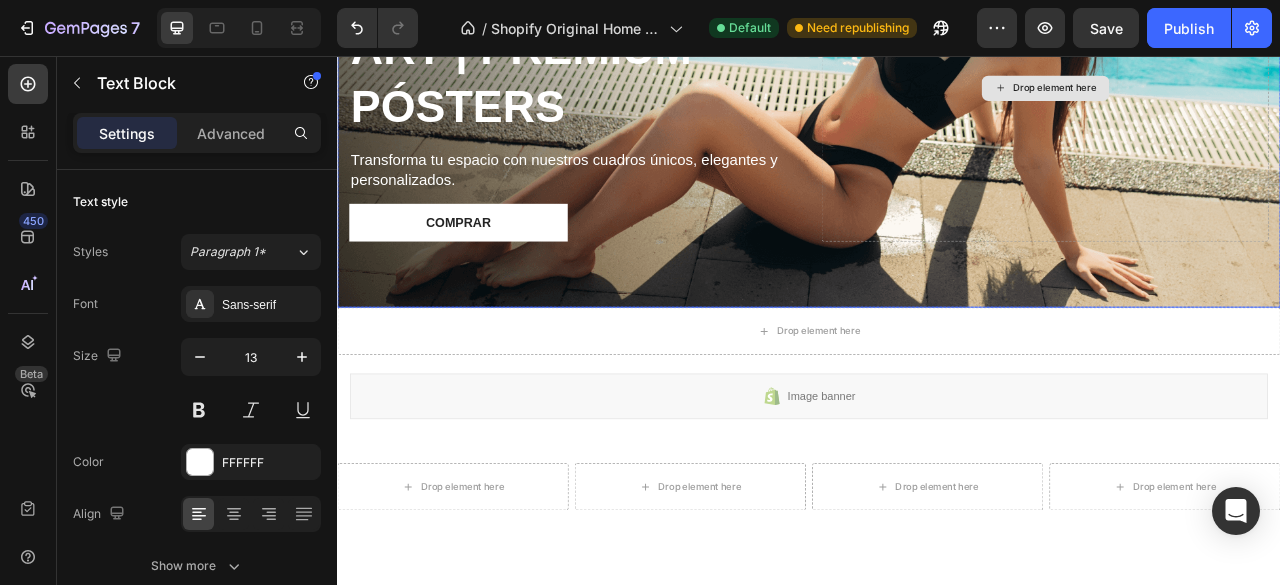 scroll, scrollTop: 0, scrollLeft: 0, axis: both 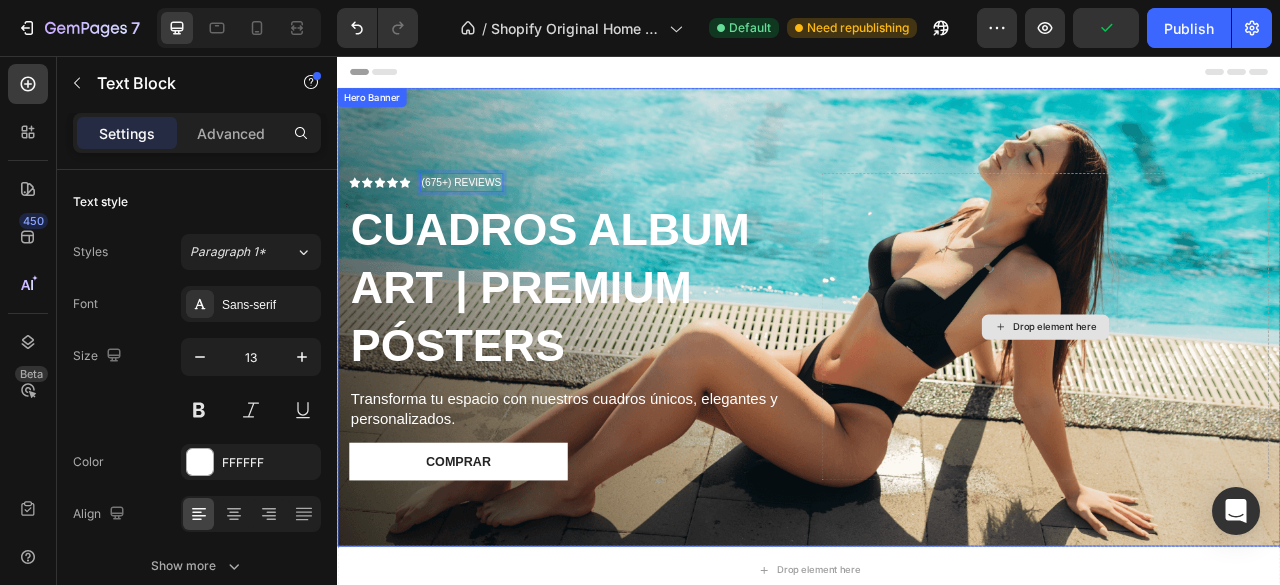 click on "Drop element here" at bounding box center (1237, 400) 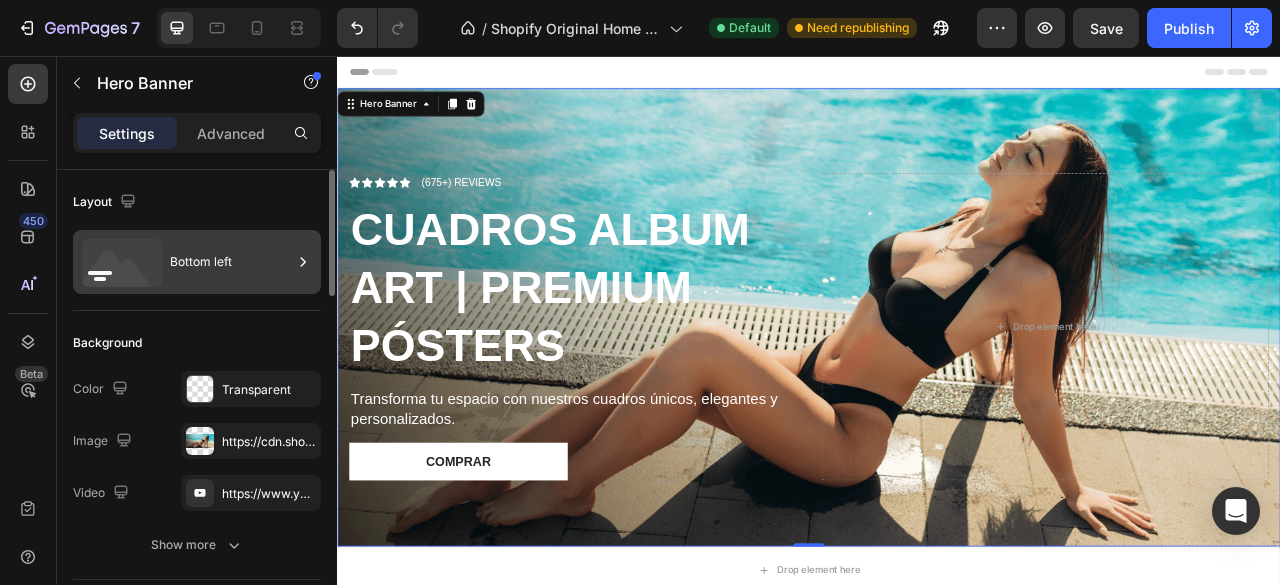 click on "Bottom left" at bounding box center [231, 262] 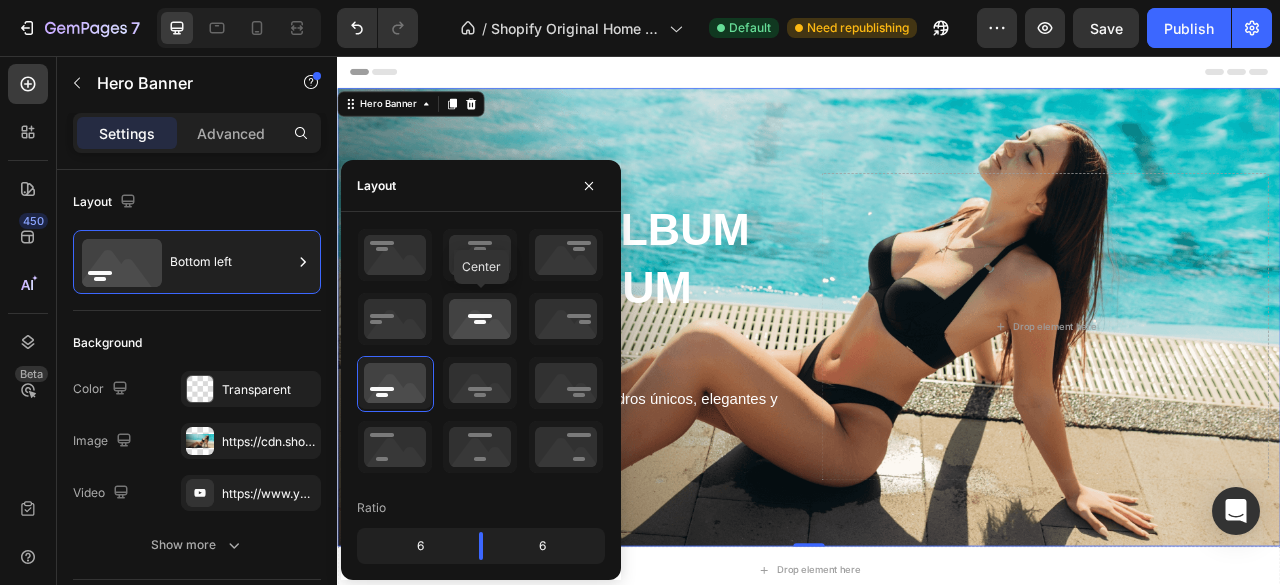 click 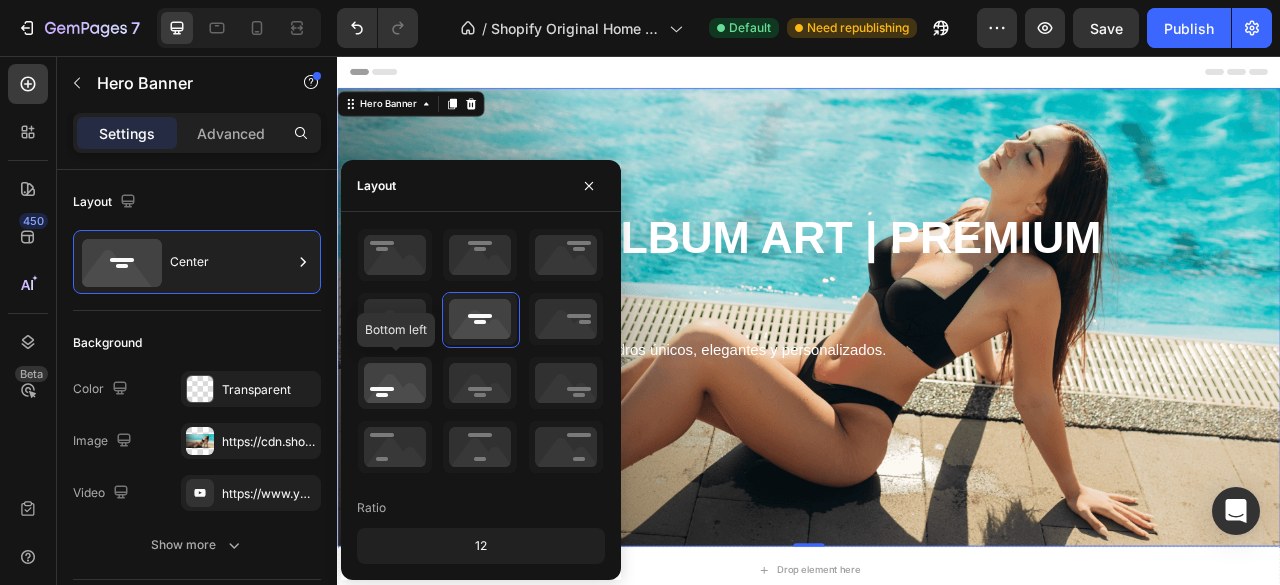 click 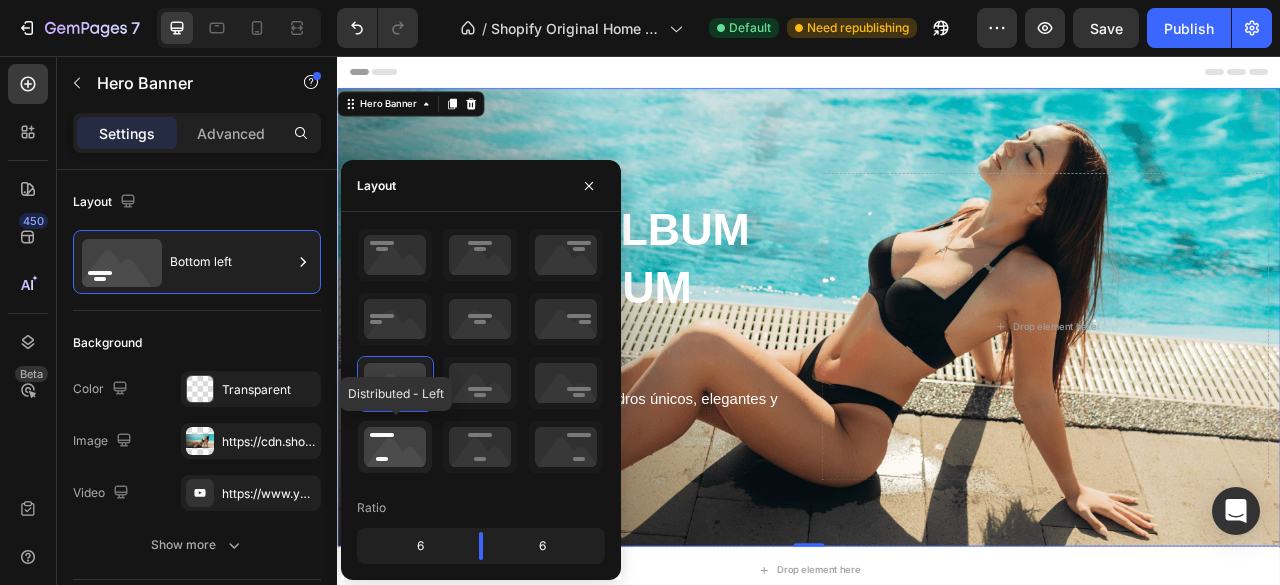click 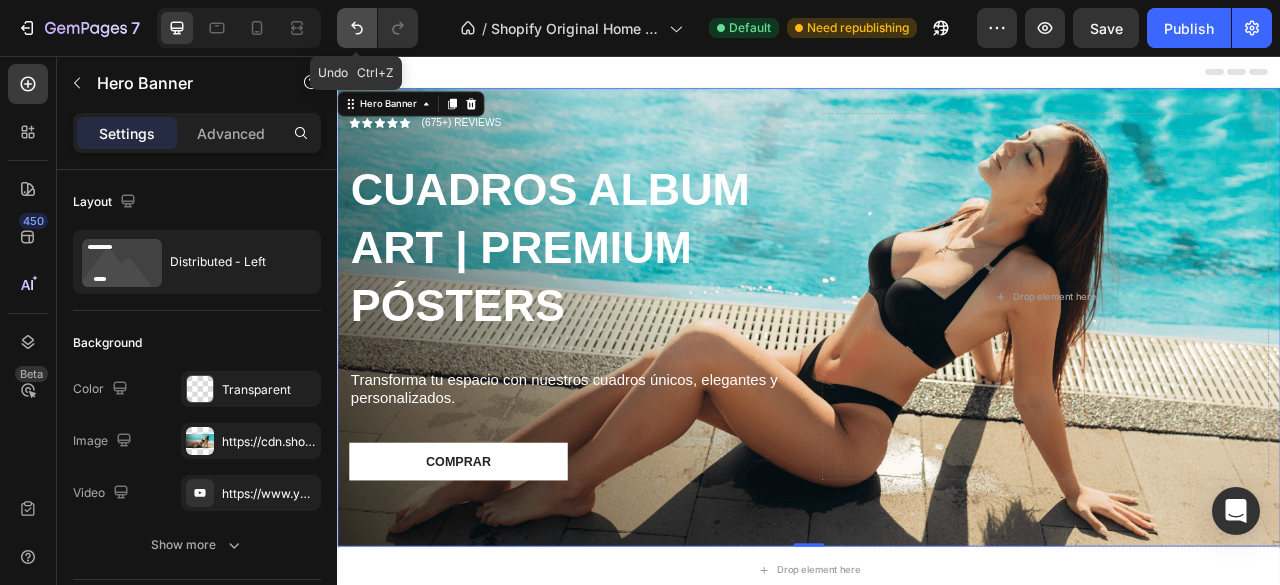 click 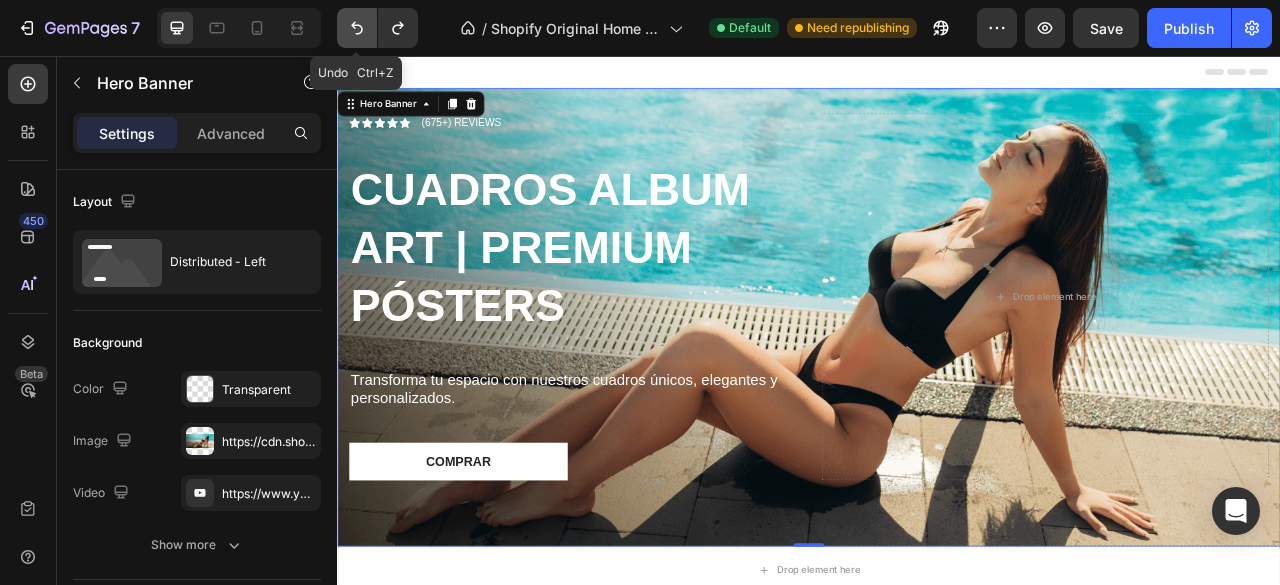 click 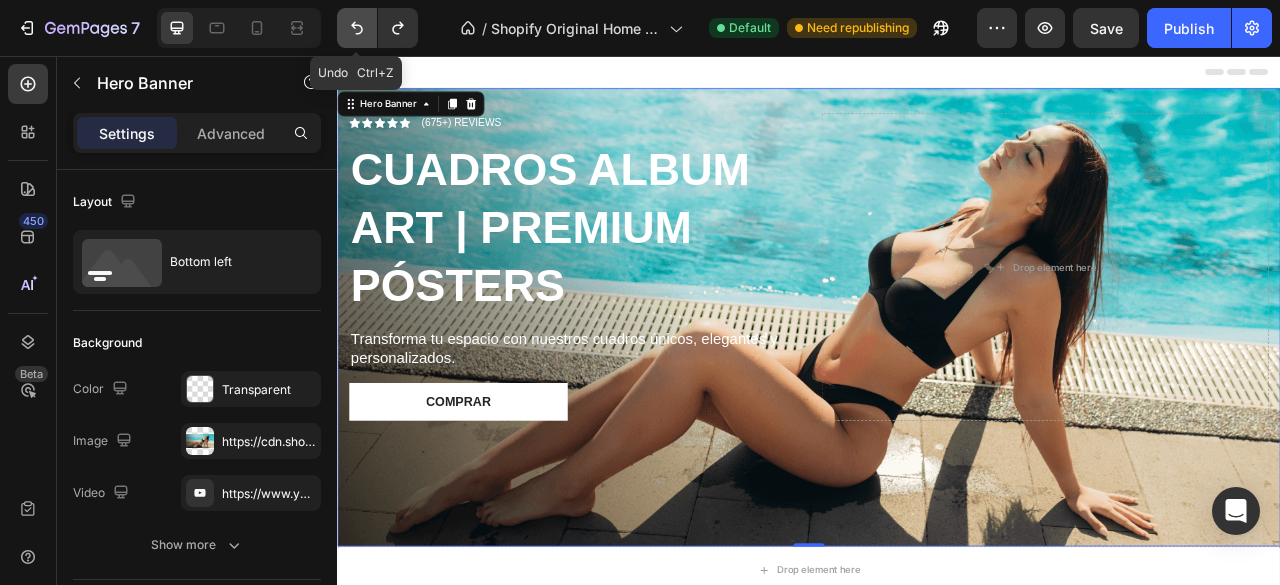 click 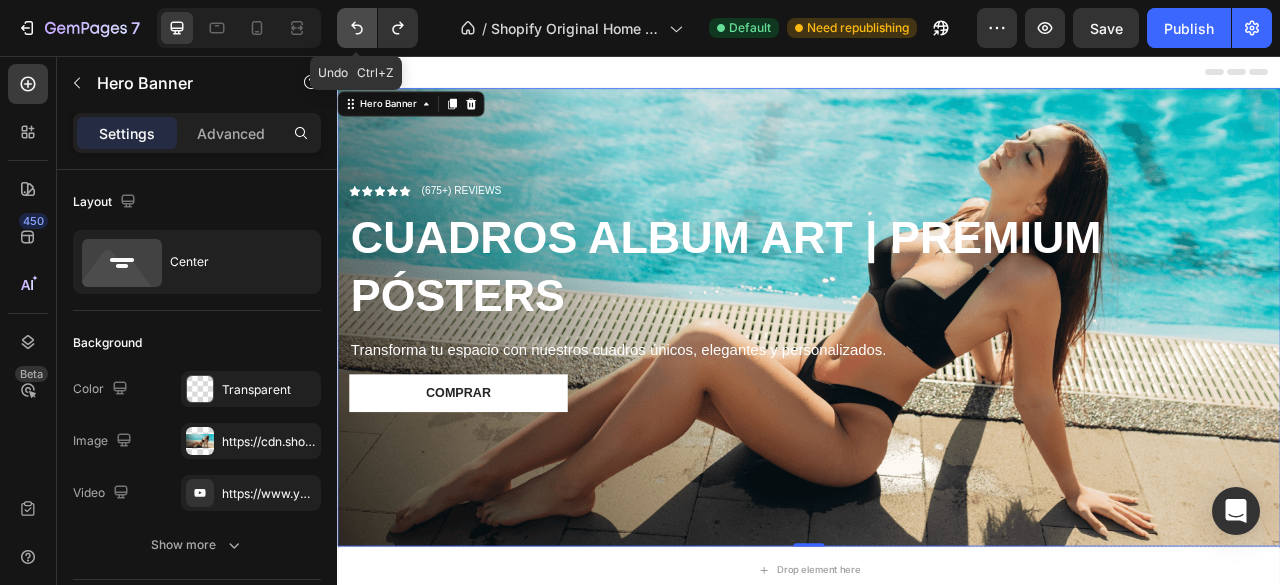 click 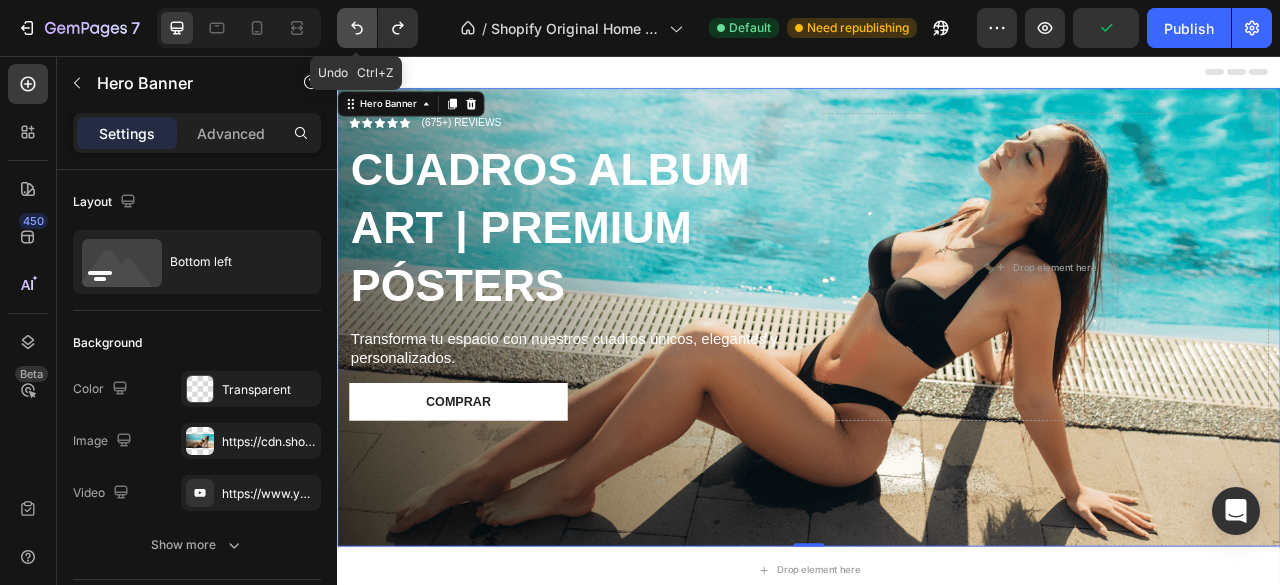 click 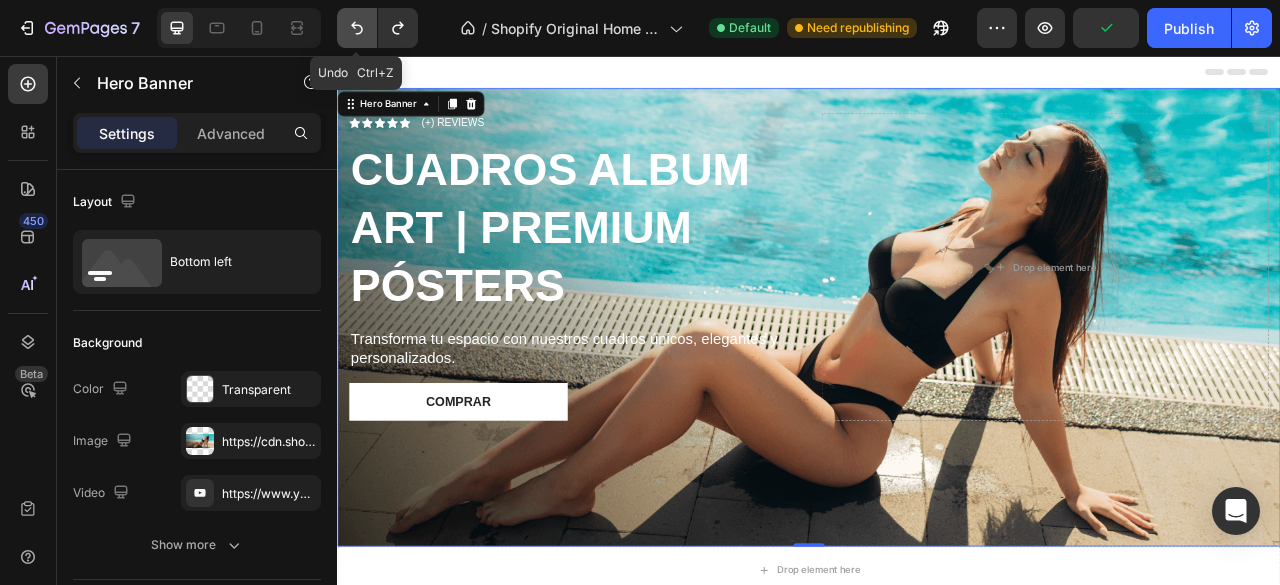 click 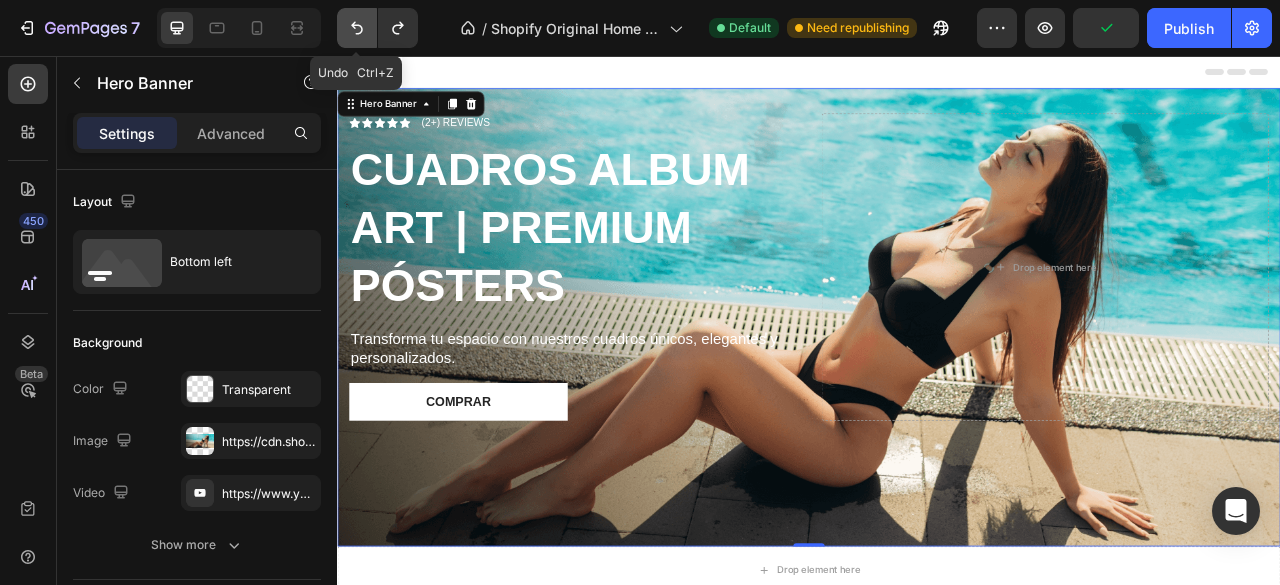 click 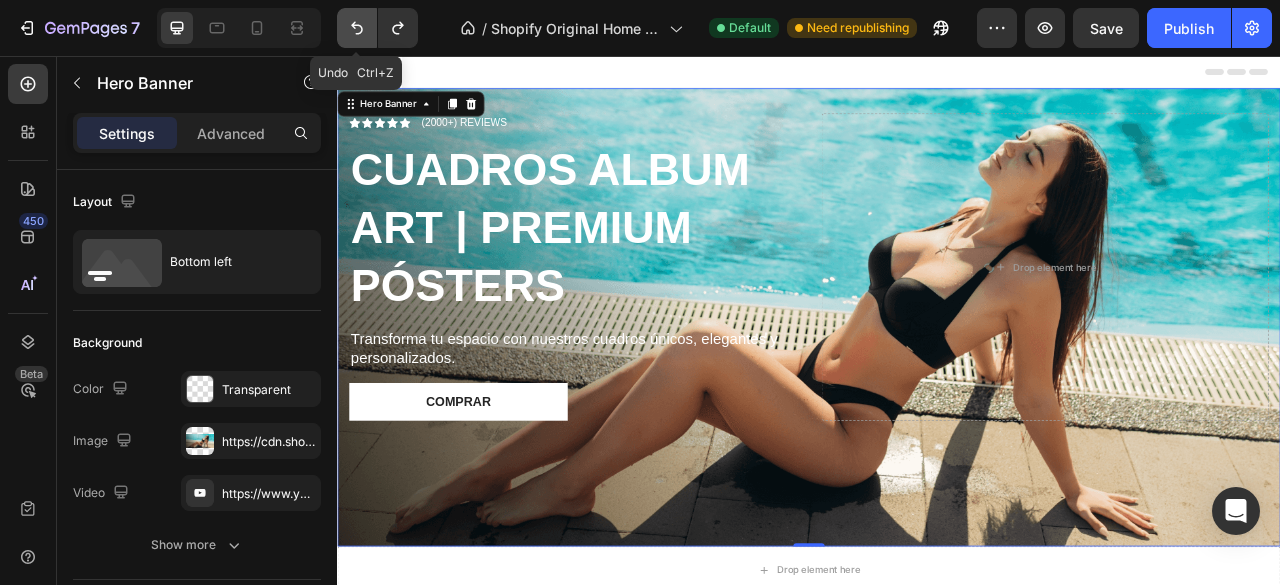 click 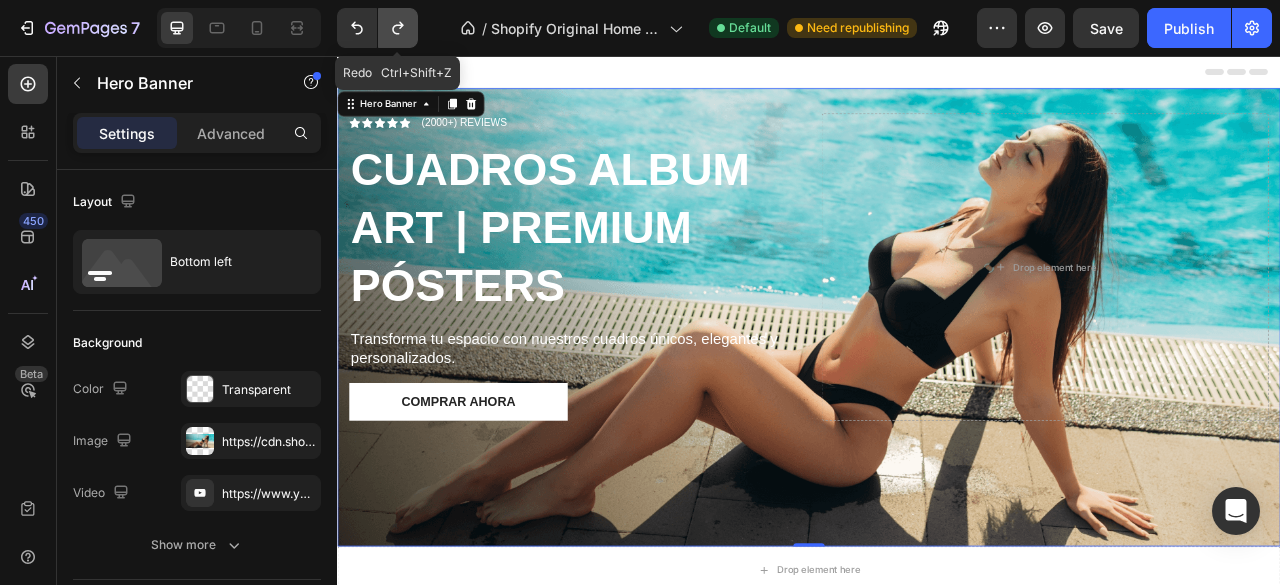 click 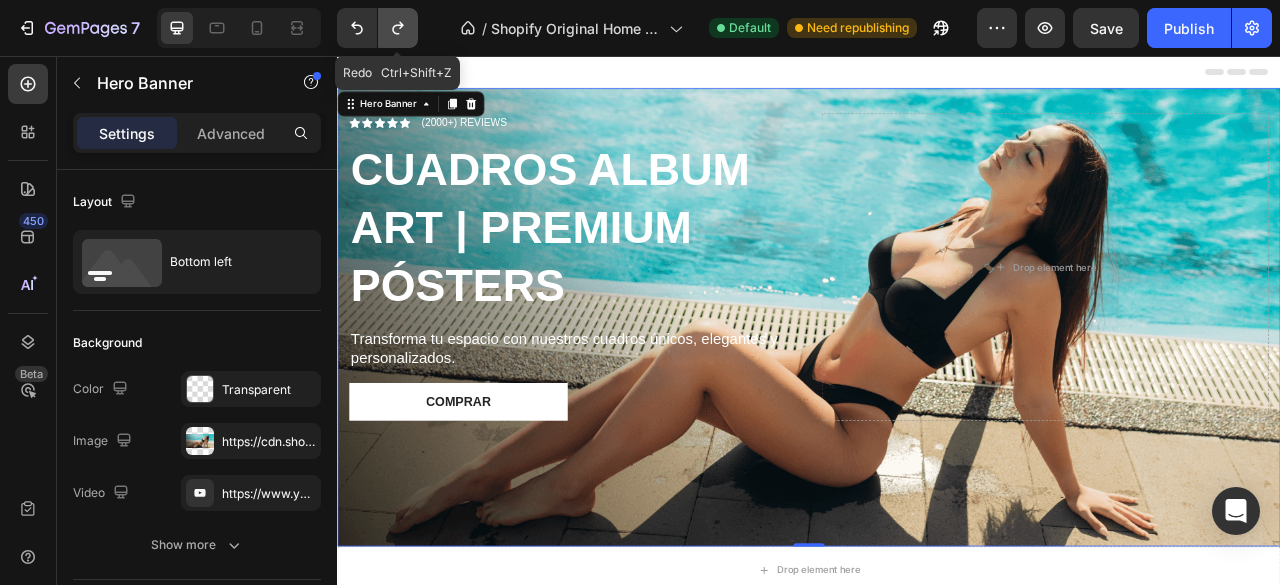 click 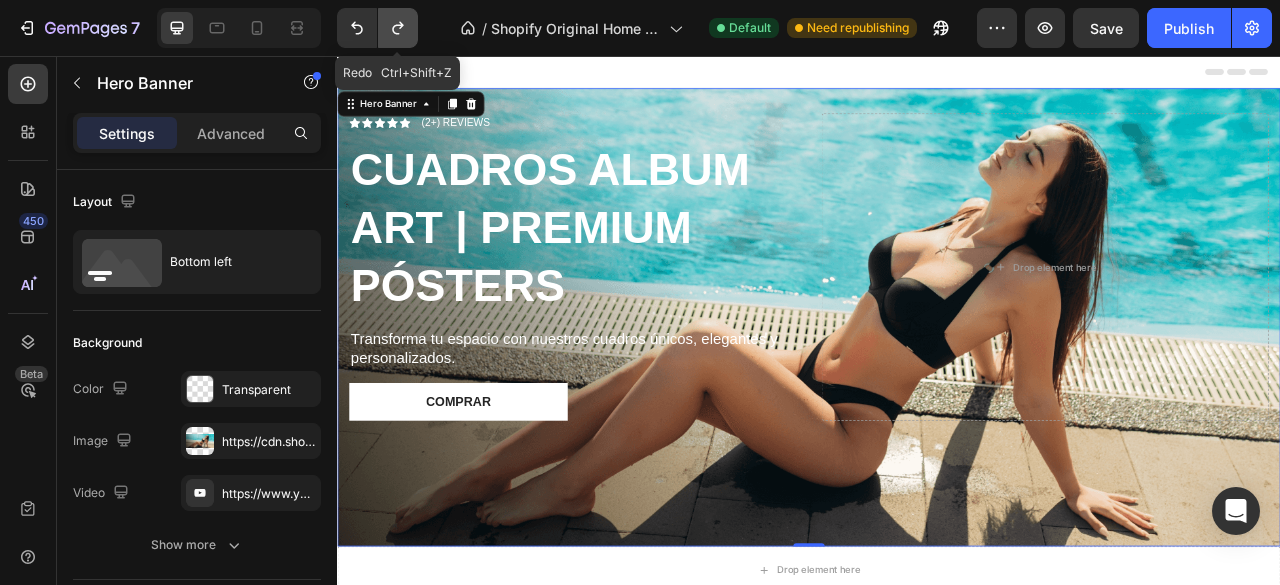 click 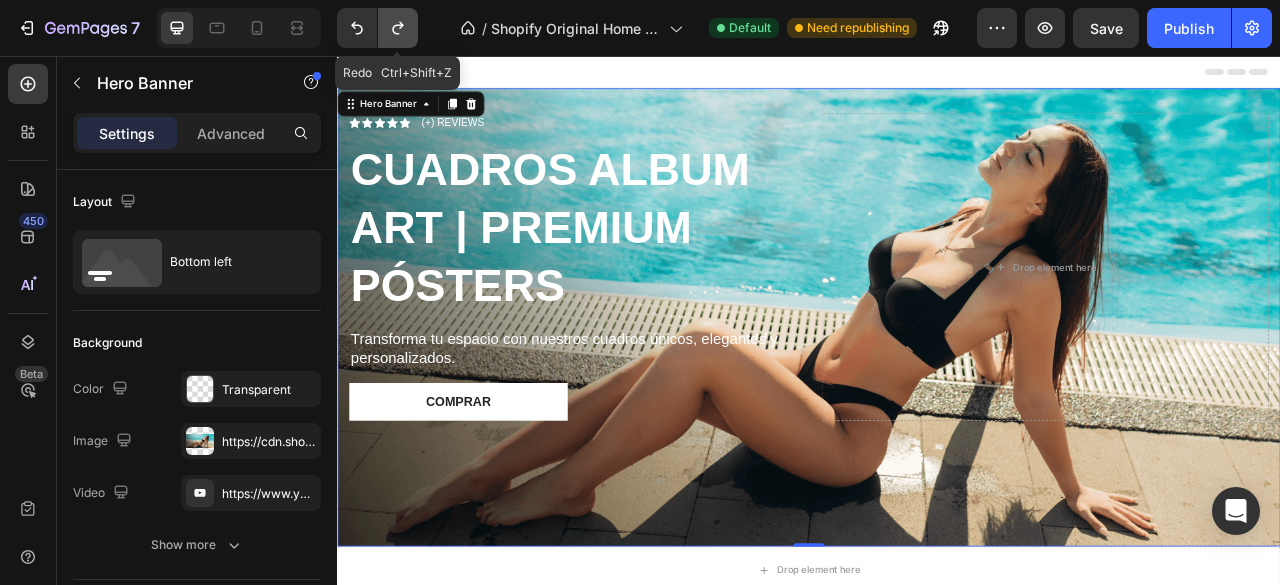 click 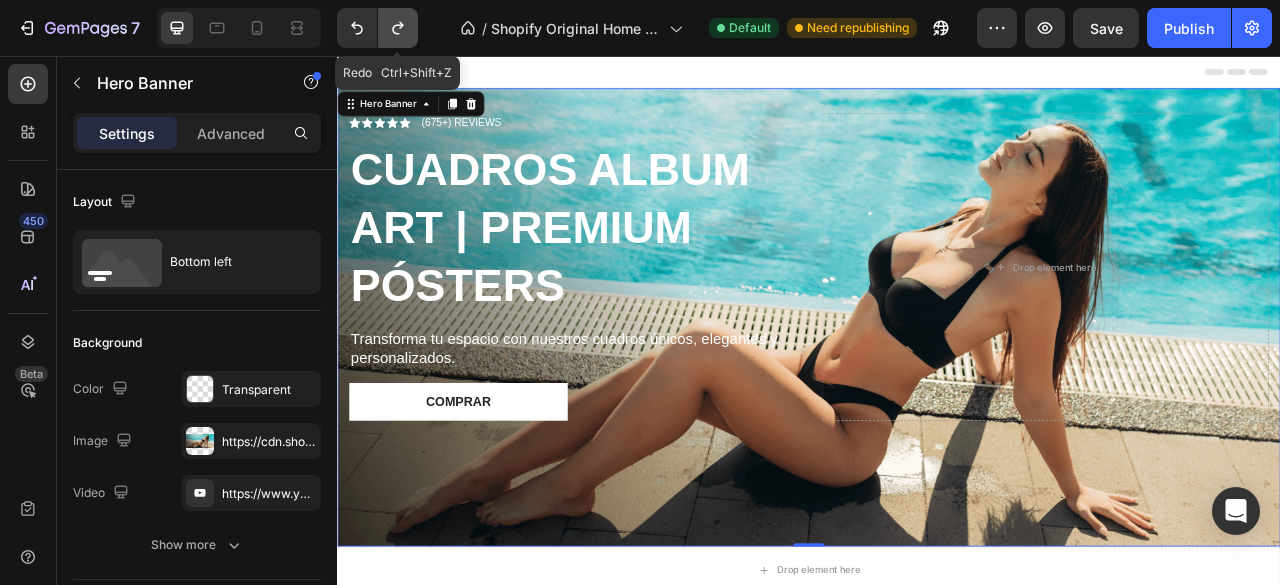 click 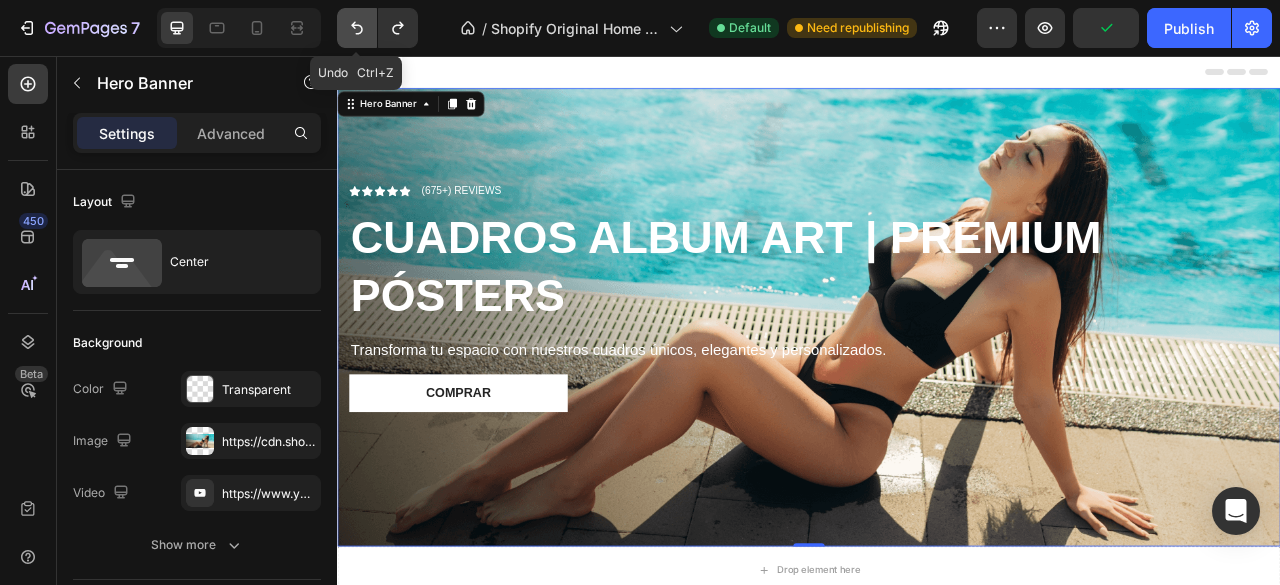 click 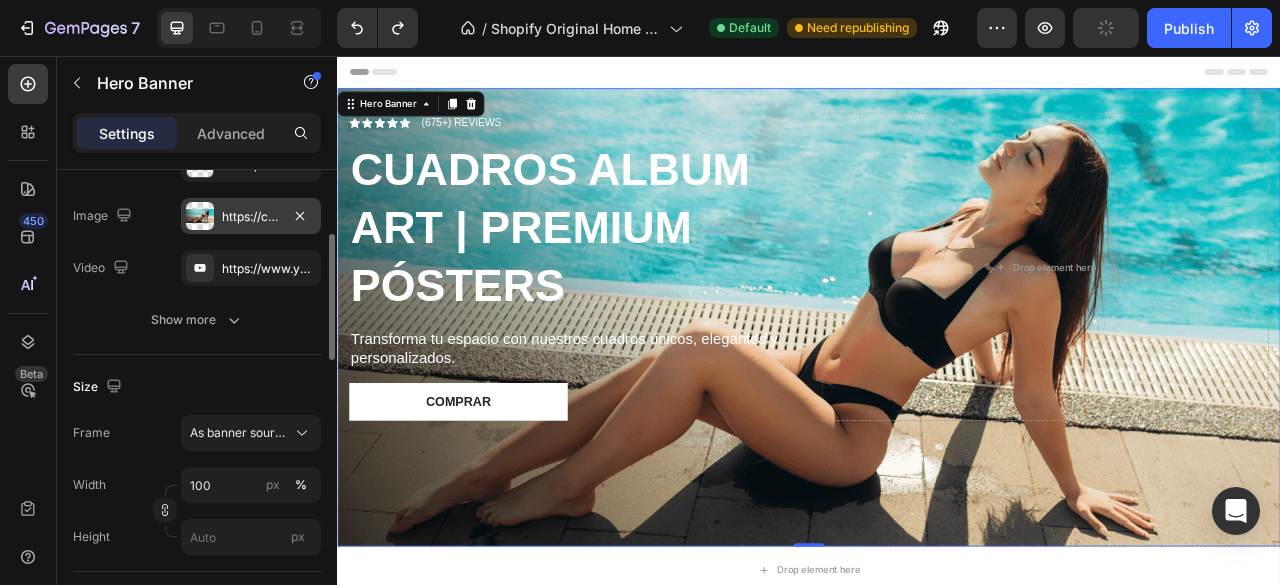 scroll, scrollTop: 228, scrollLeft: 0, axis: vertical 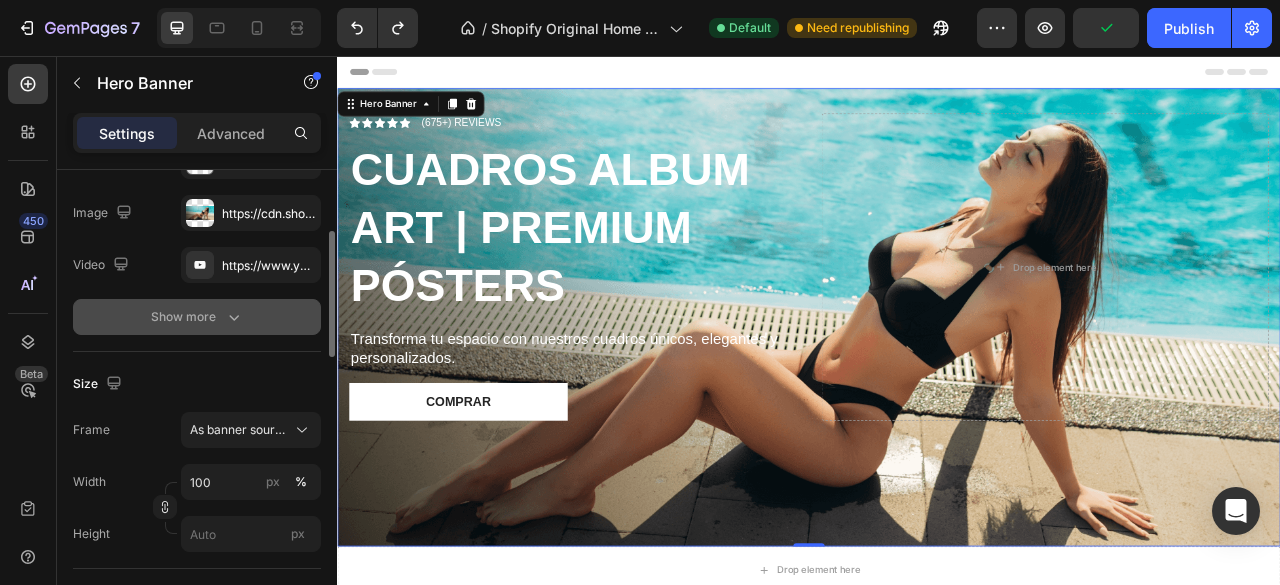 click 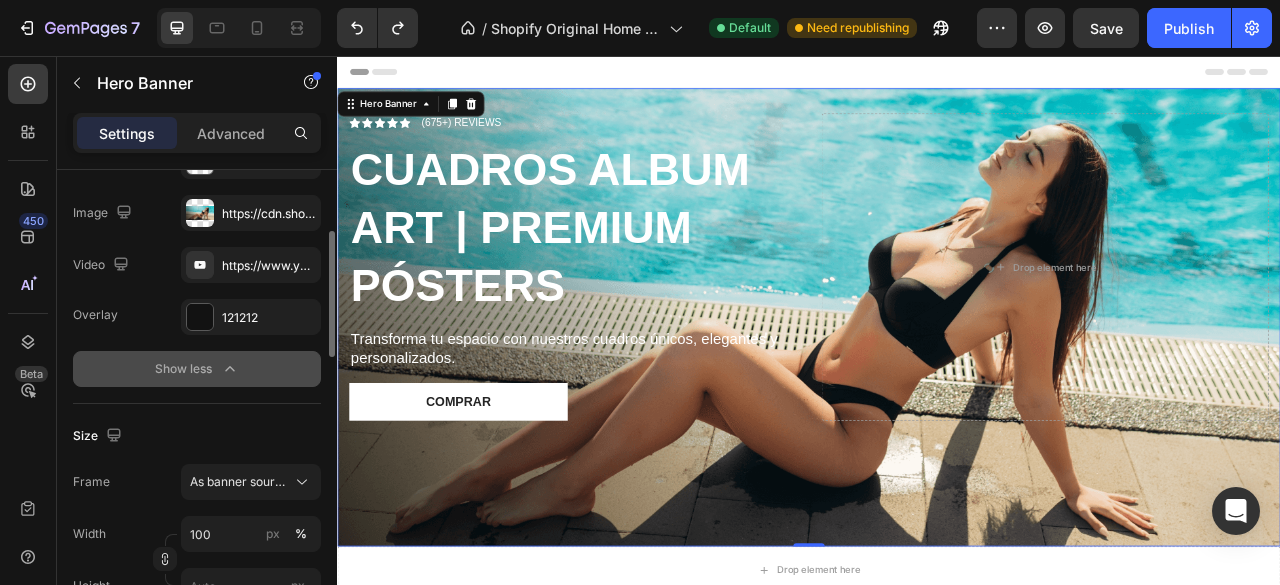 click 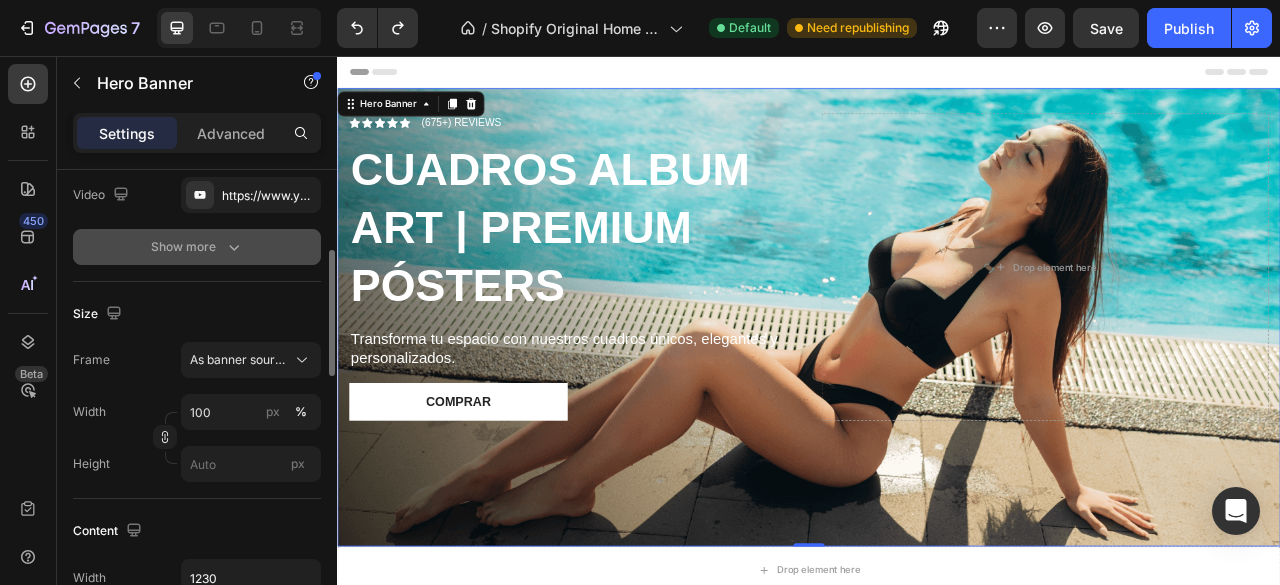 scroll, scrollTop: 299, scrollLeft: 0, axis: vertical 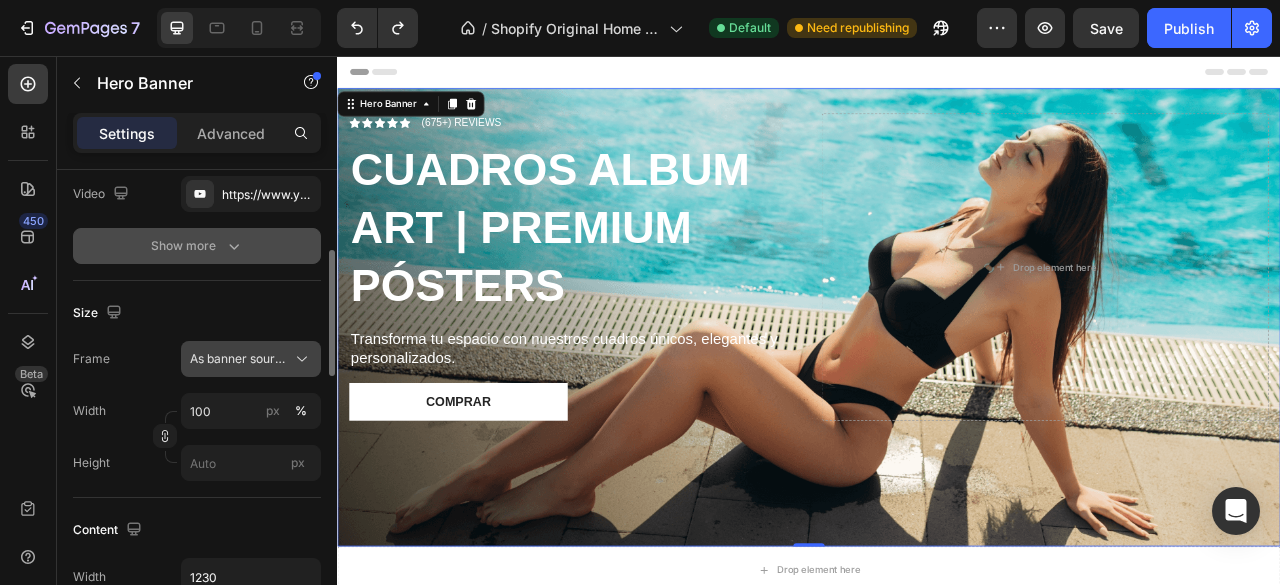 click on "As banner source" at bounding box center (239, 359) 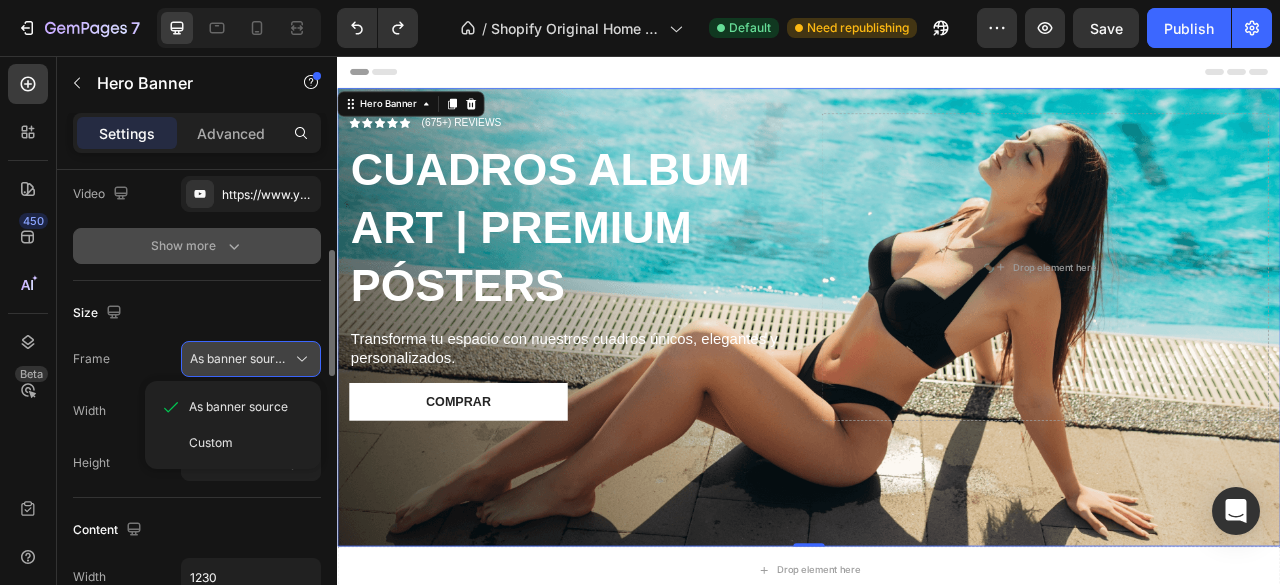 click on "As banner source" at bounding box center (239, 359) 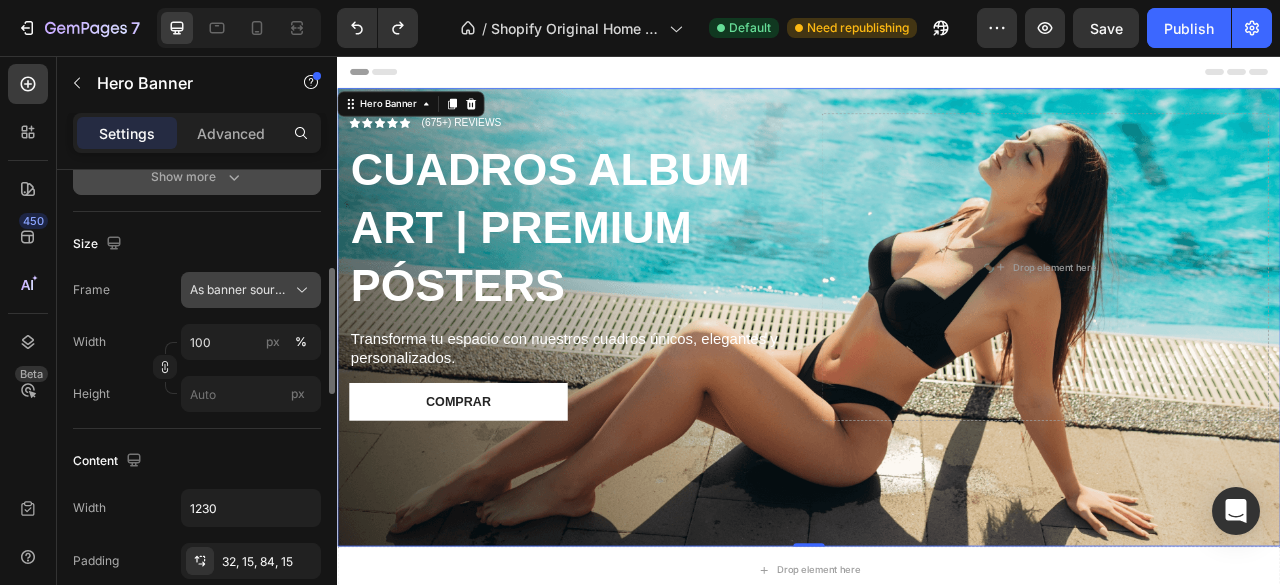 scroll, scrollTop: 0, scrollLeft: 0, axis: both 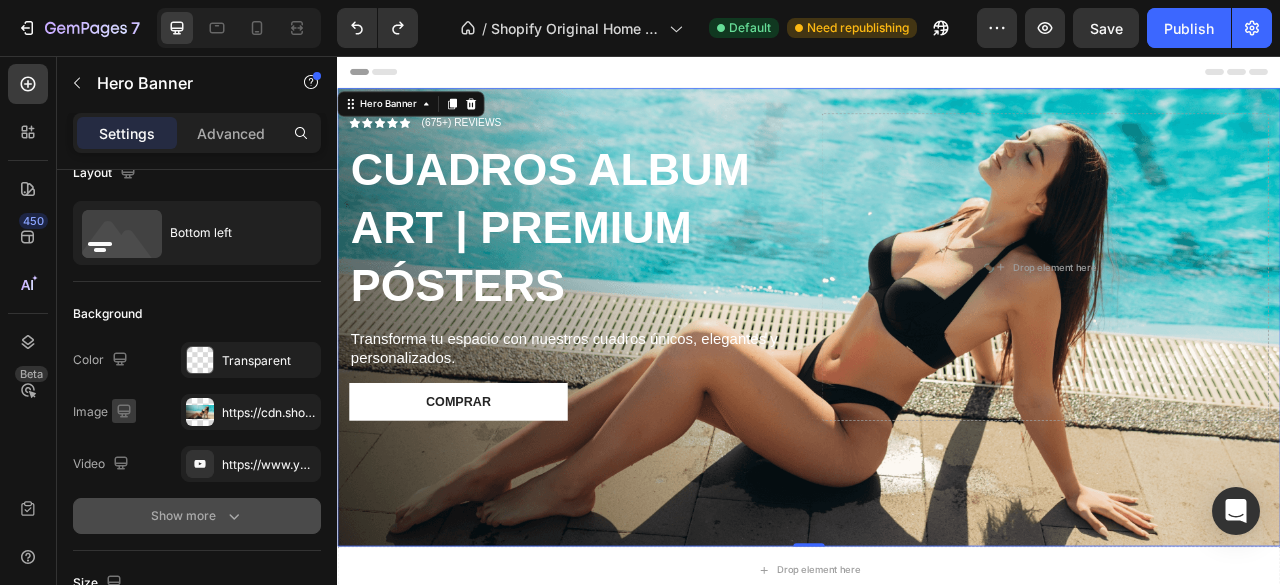click 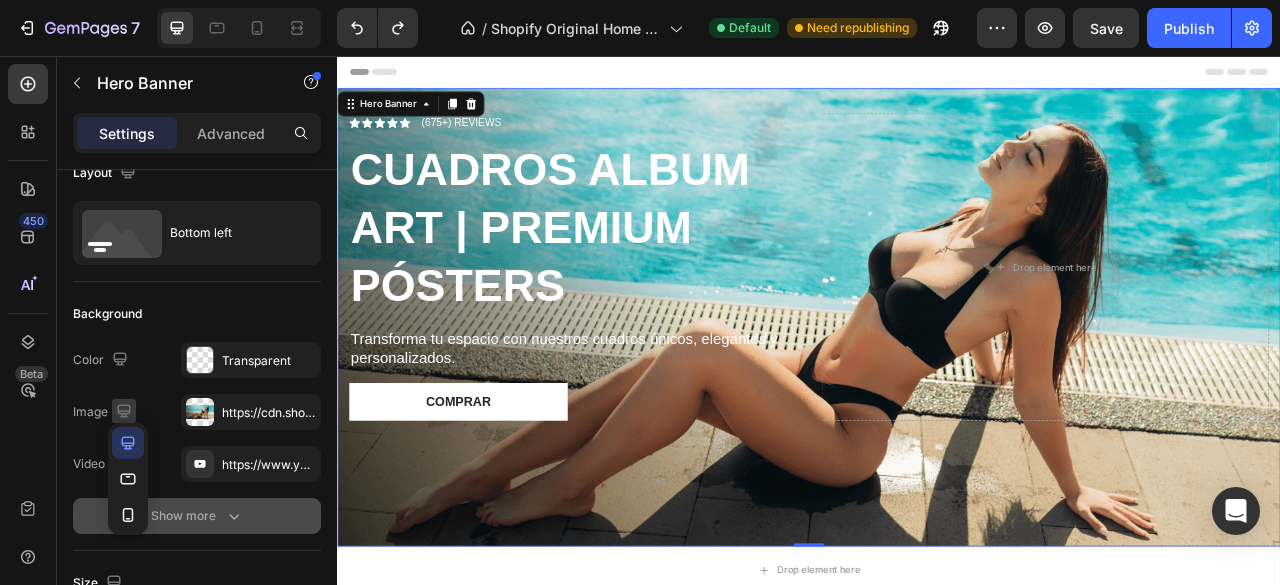 click 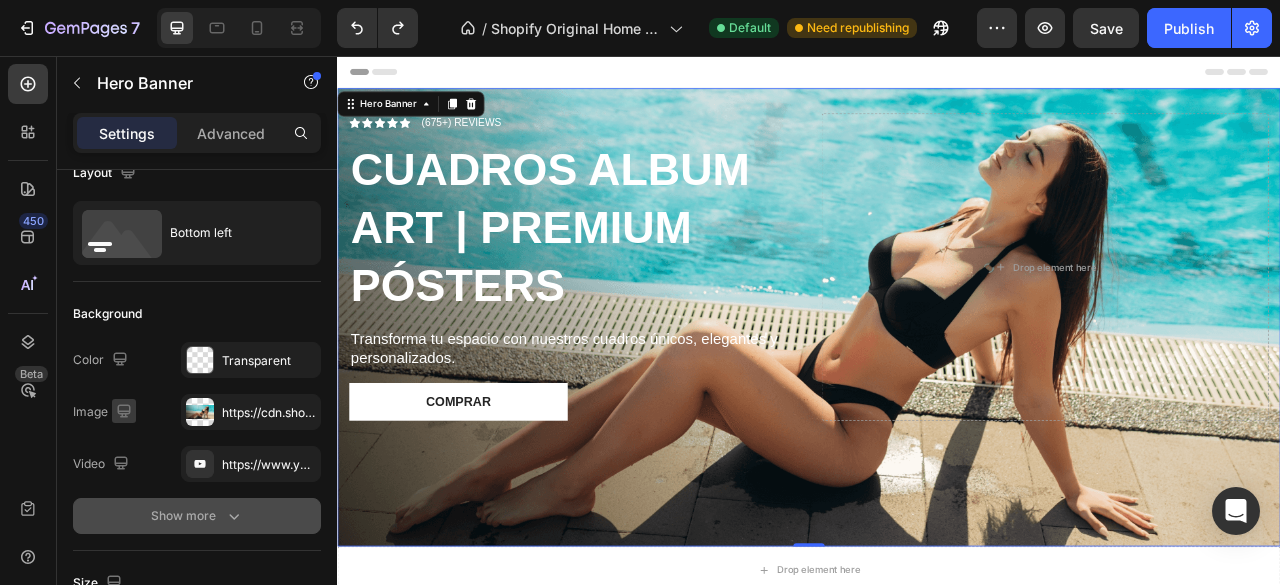 click 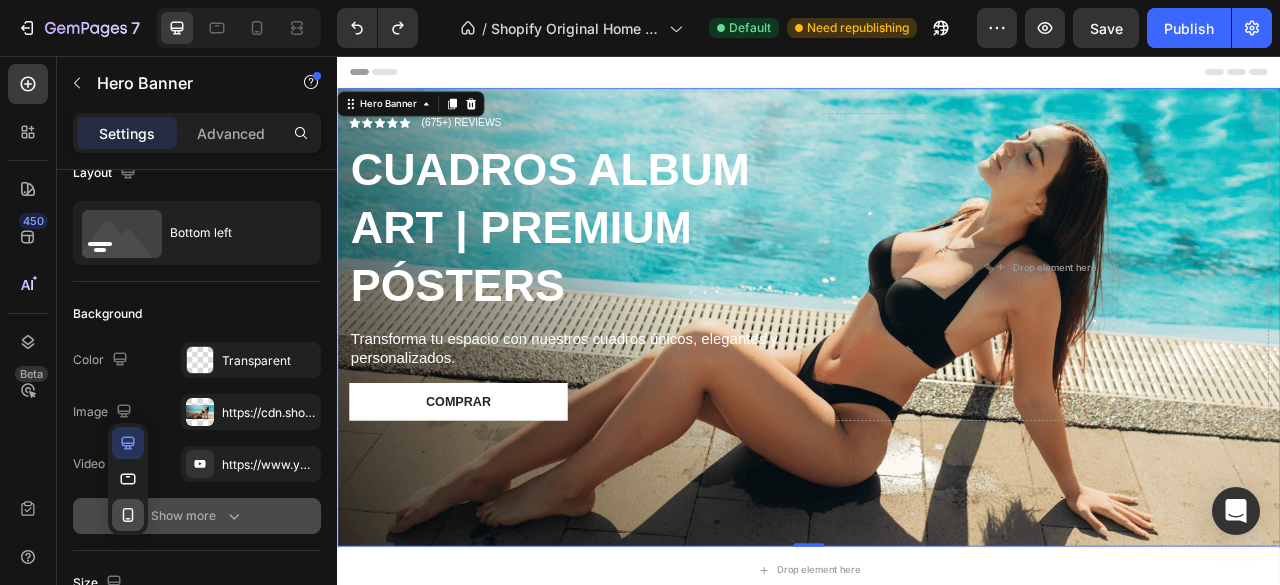 click 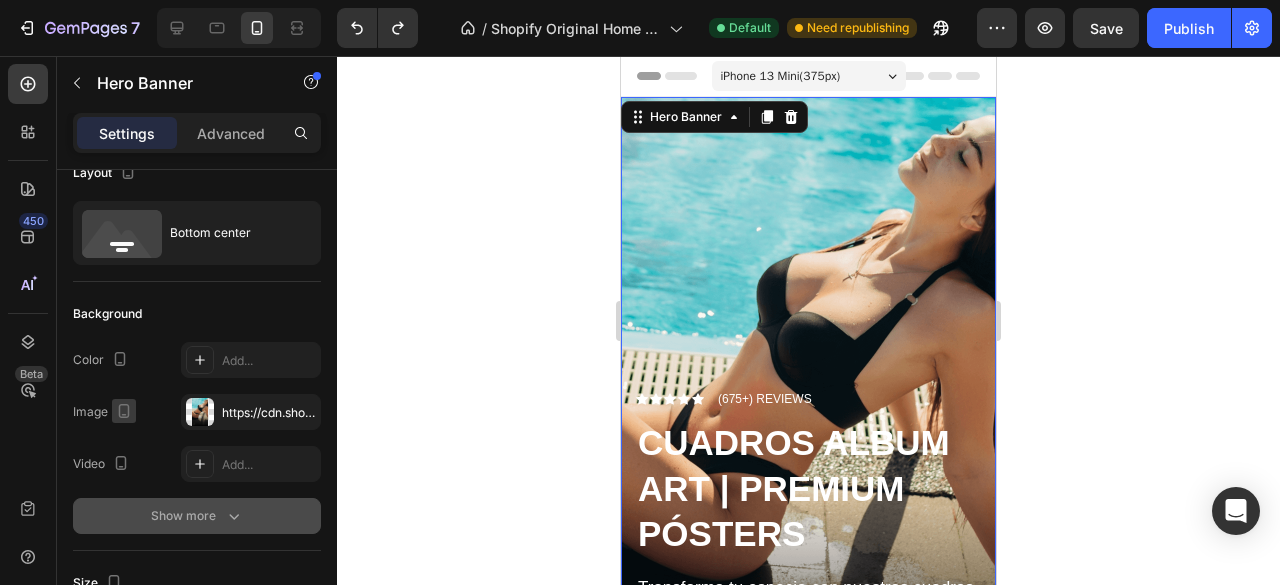 click 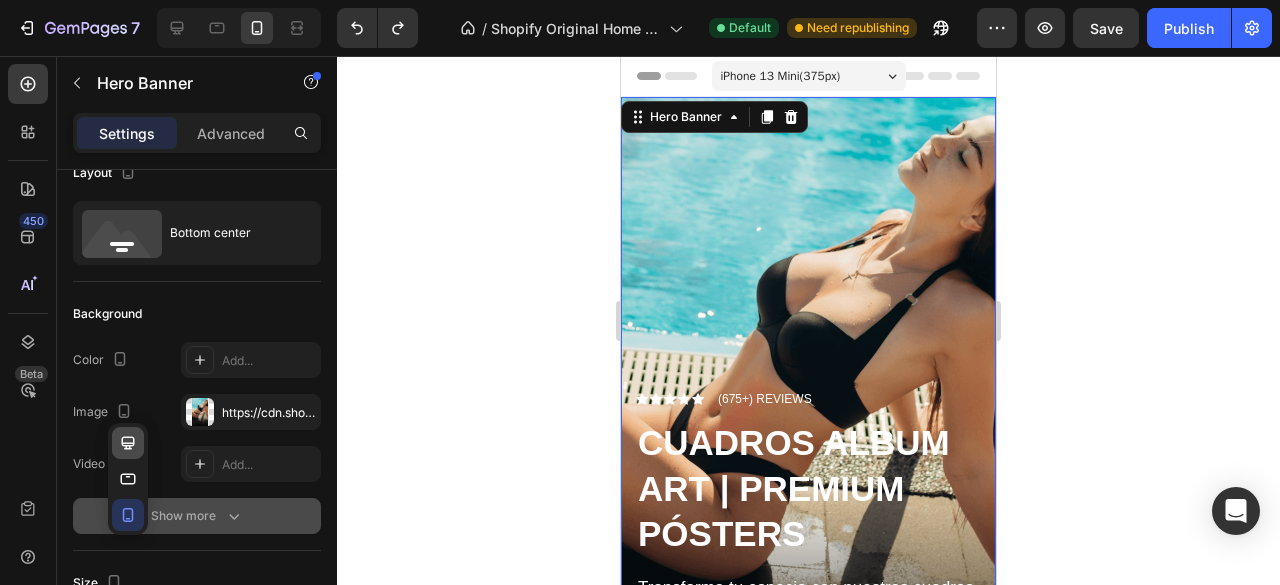 click 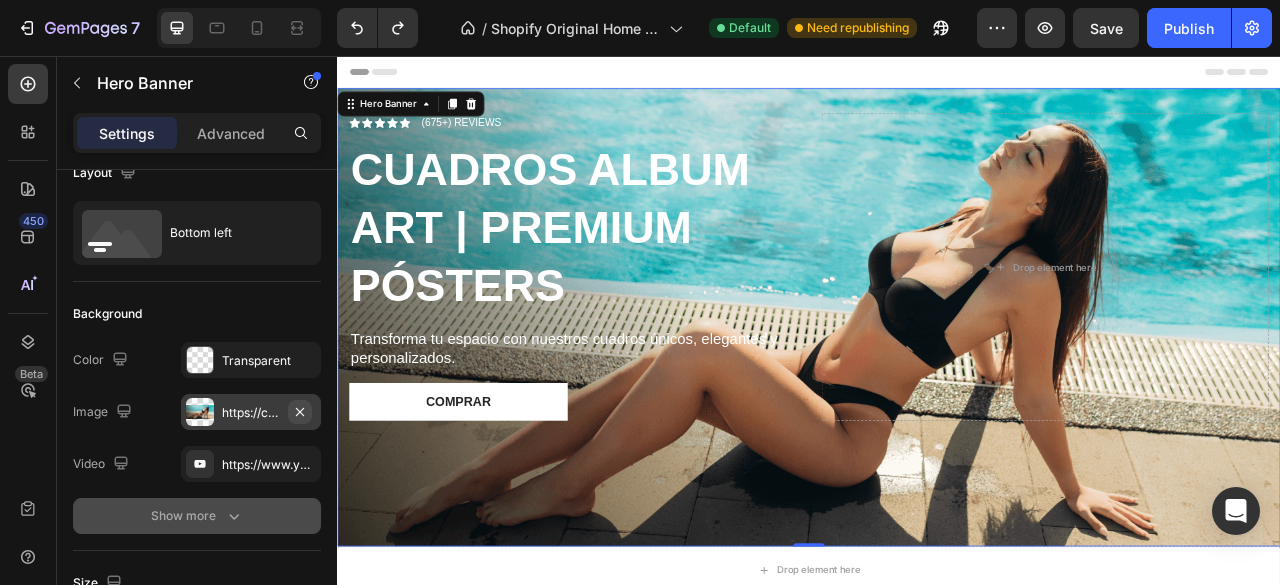 click 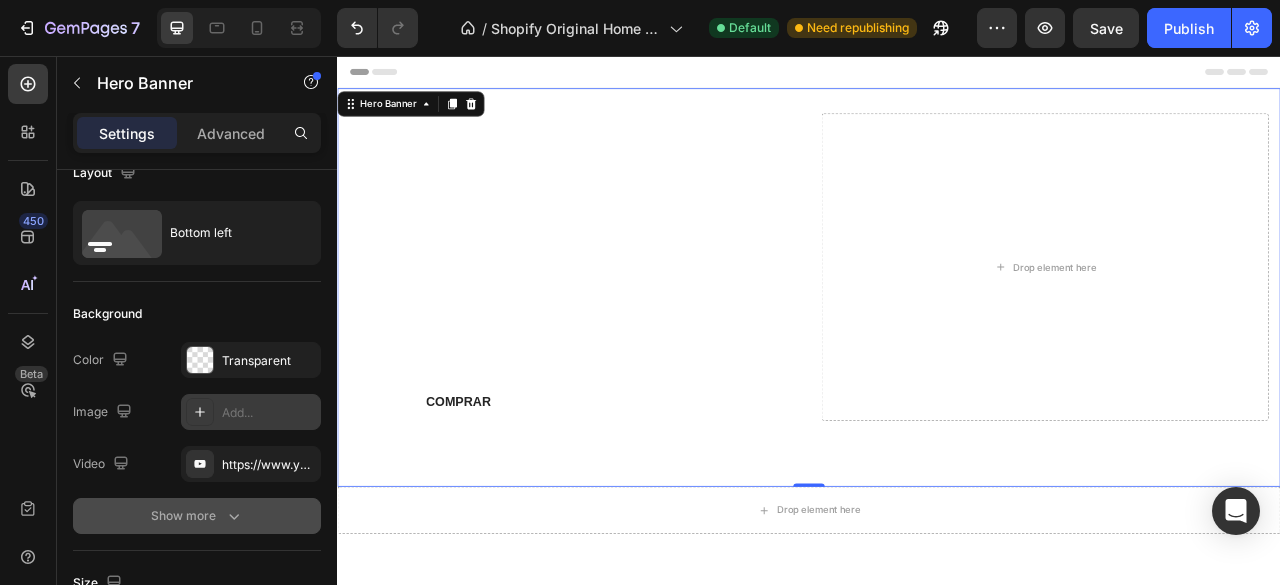 click at bounding box center (200, 412) 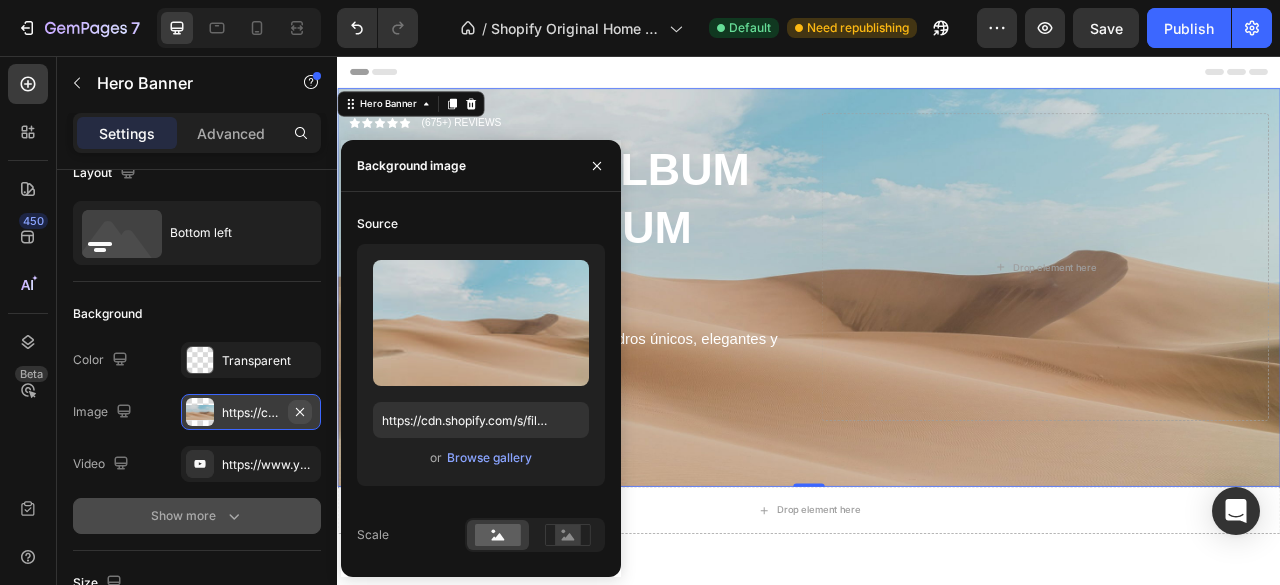click 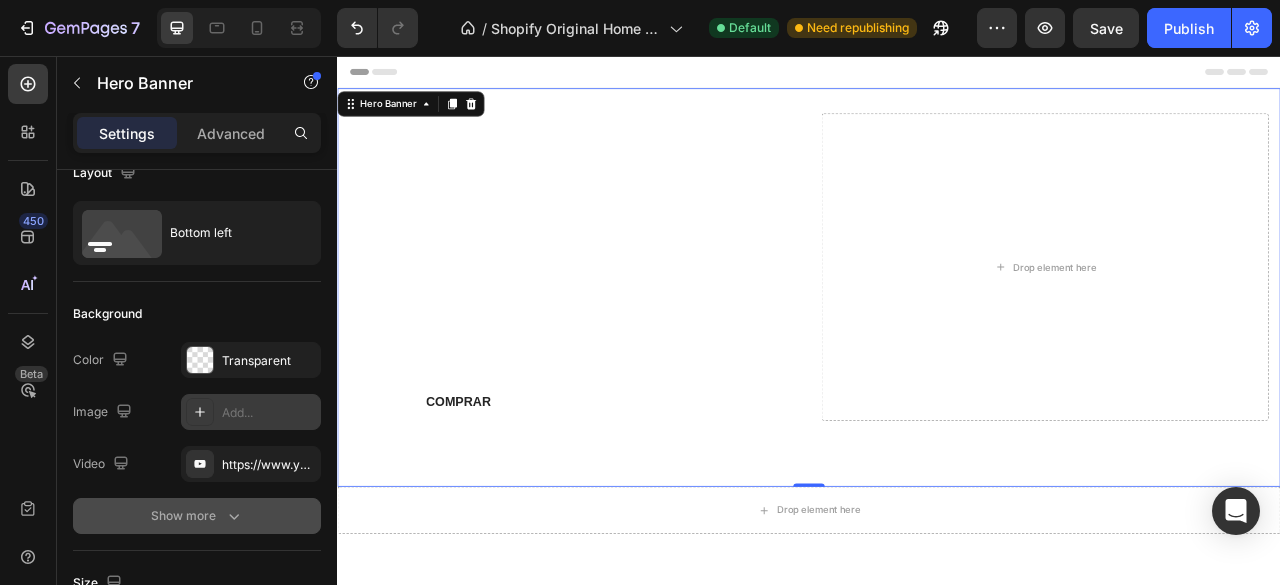click on "Add..." at bounding box center [269, 413] 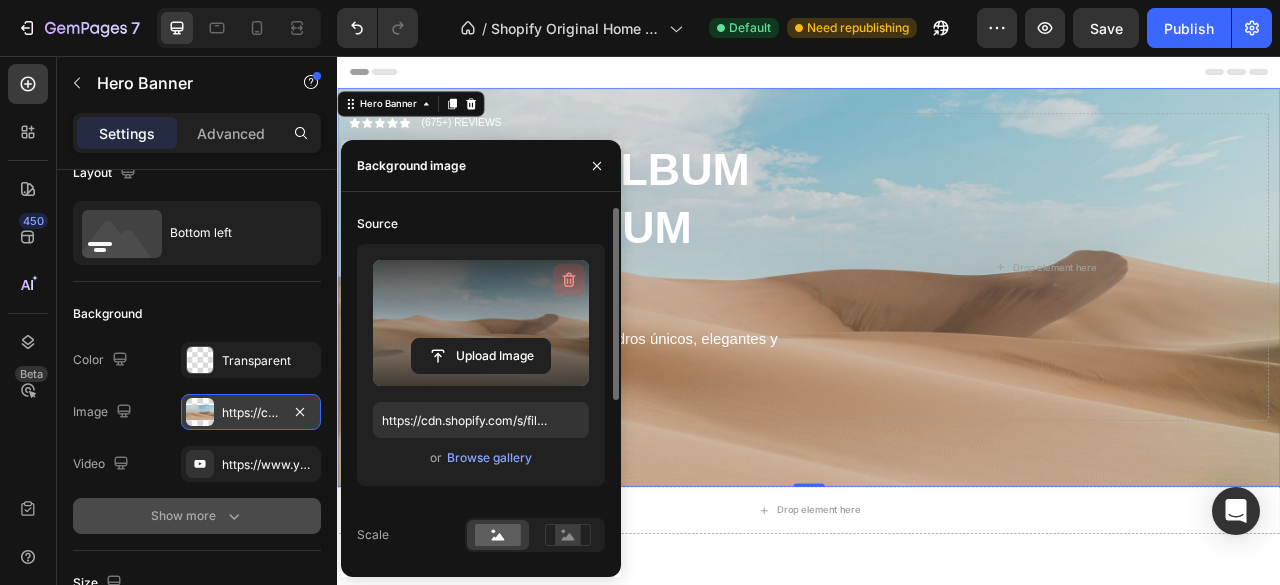 click 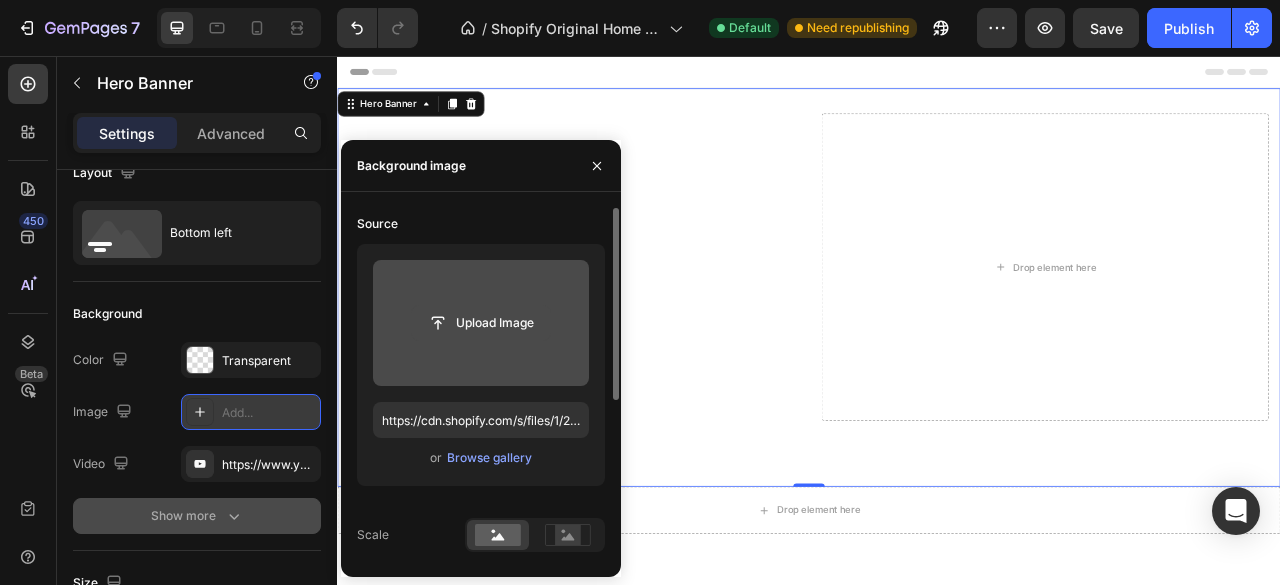 click 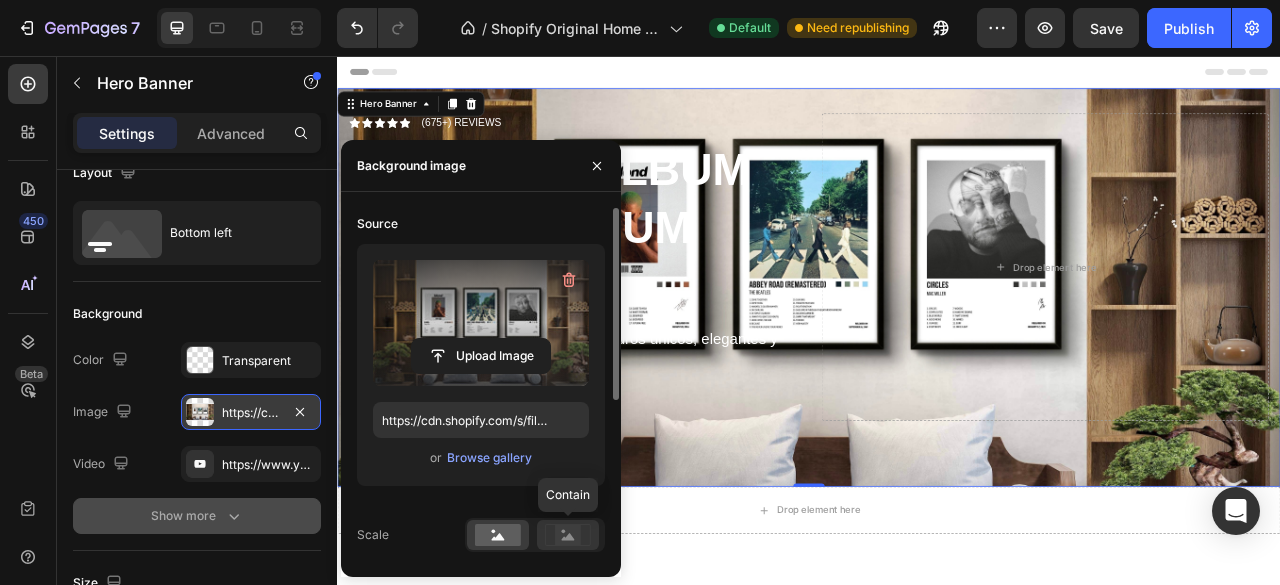 click 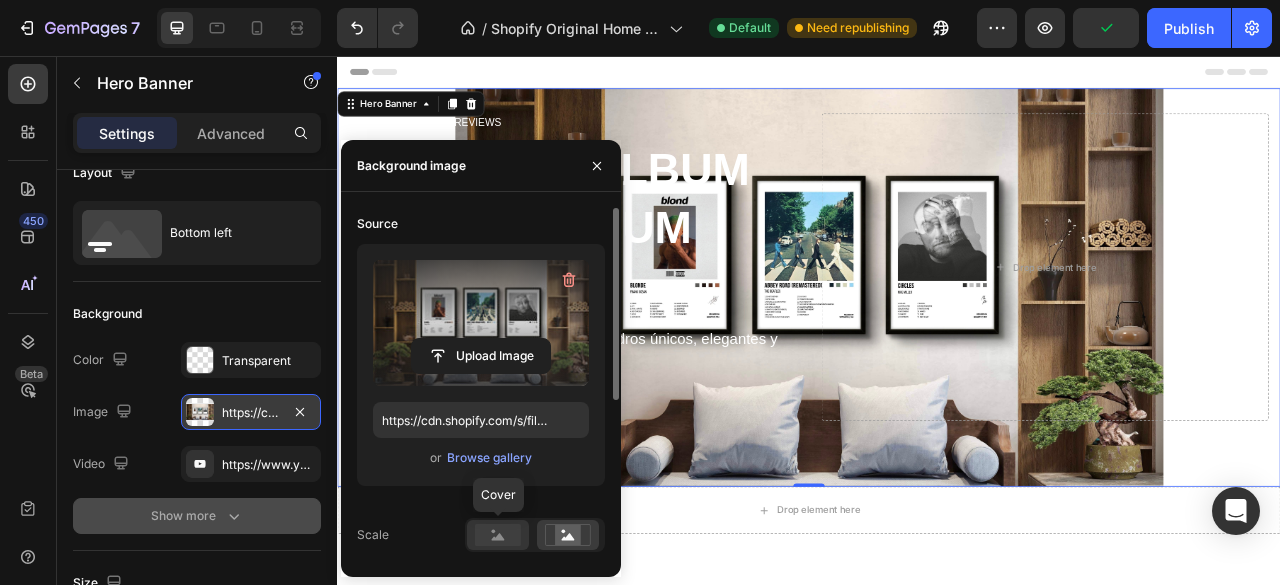 click 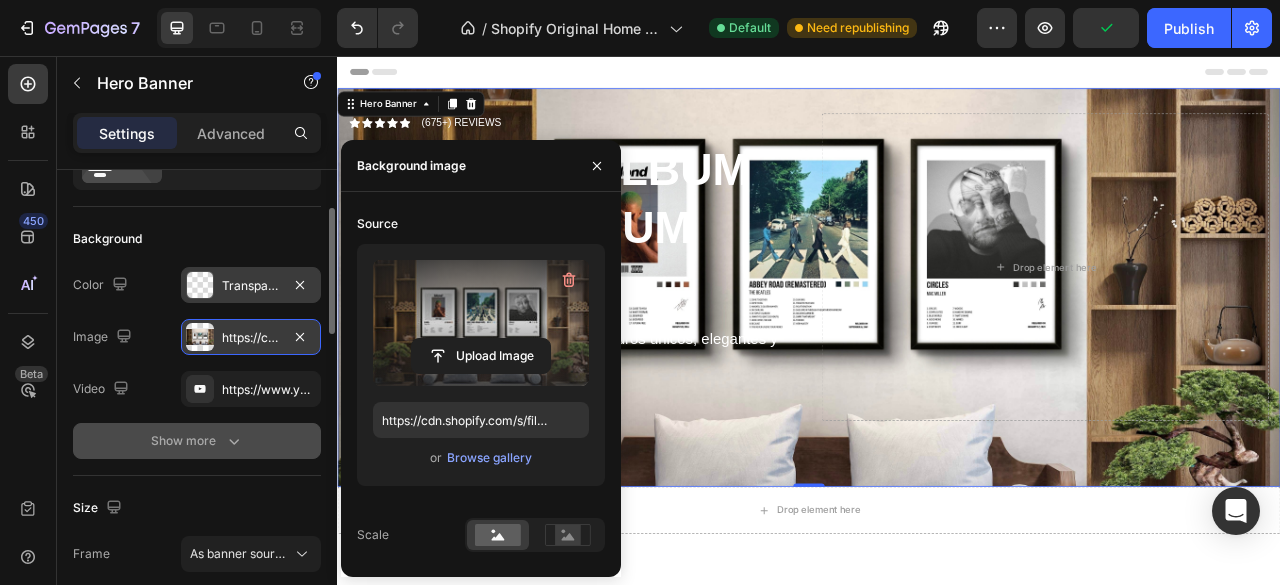 scroll, scrollTop: 101, scrollLeft: 0, axis: vertical 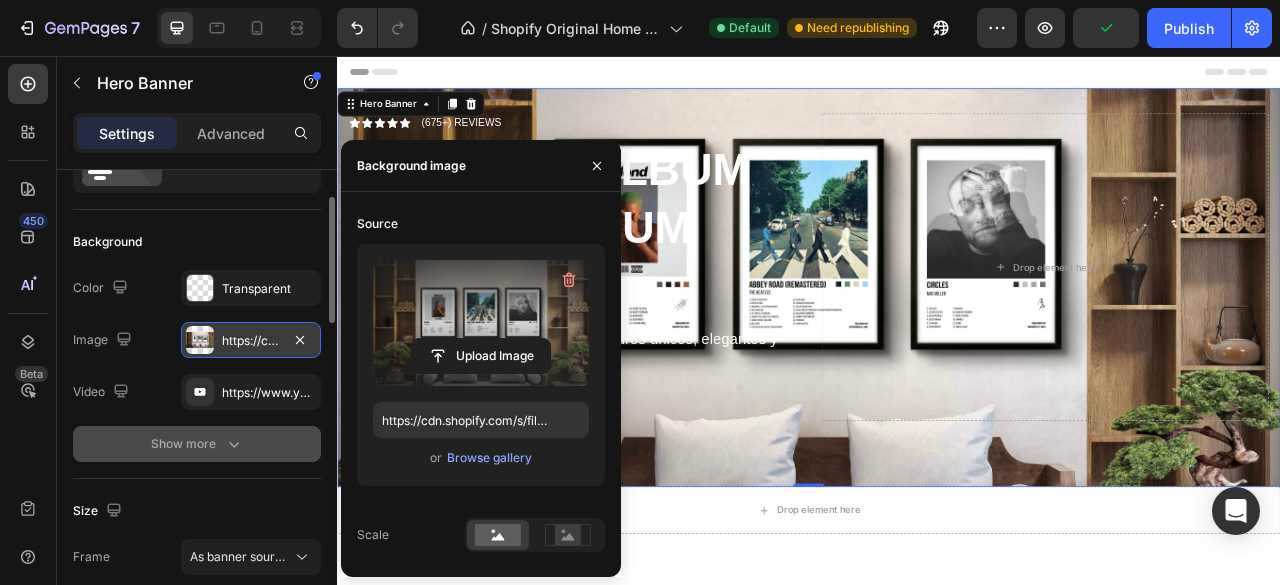 click on "Background" at bounding box center (197, 242) 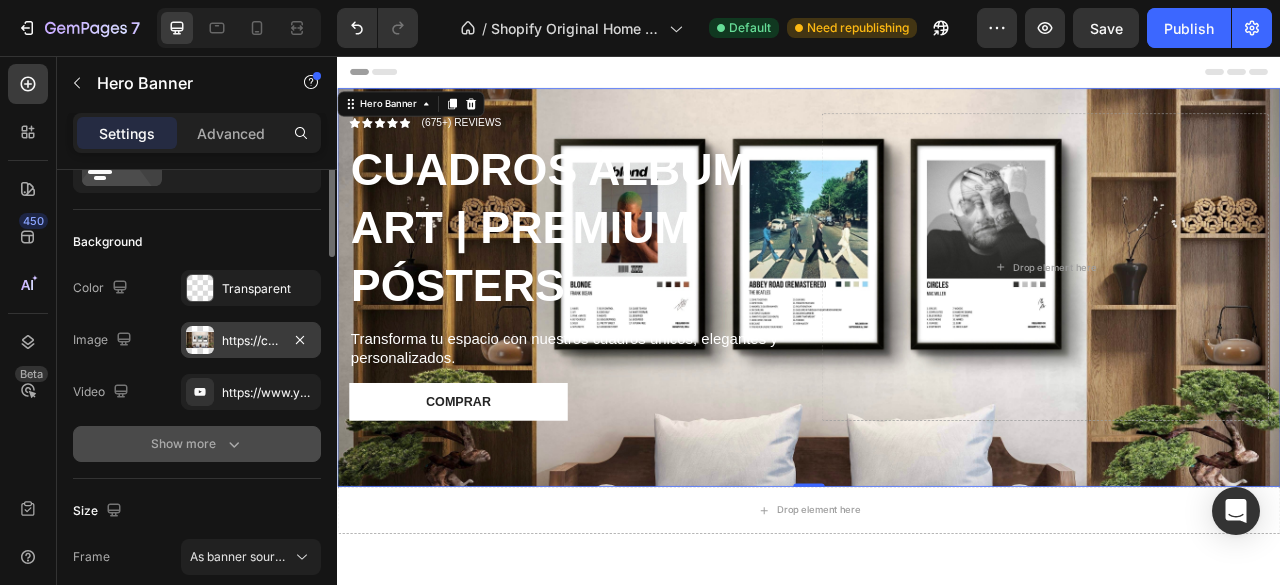 scroll, scrollTop: 0, scrollLeft: 0, axis: both 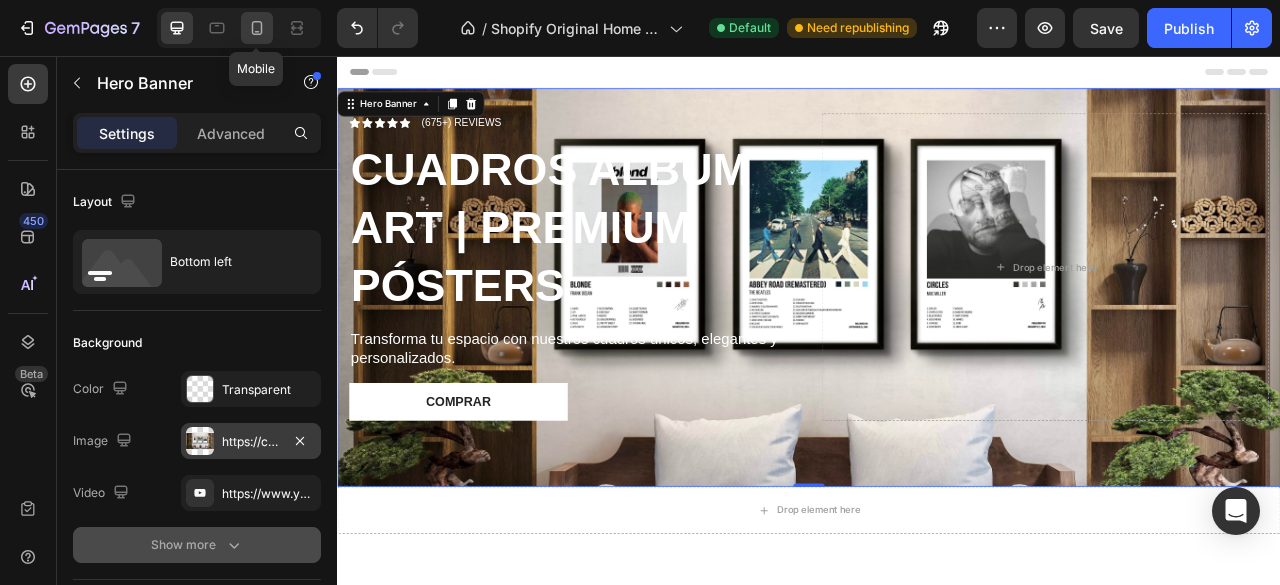 click 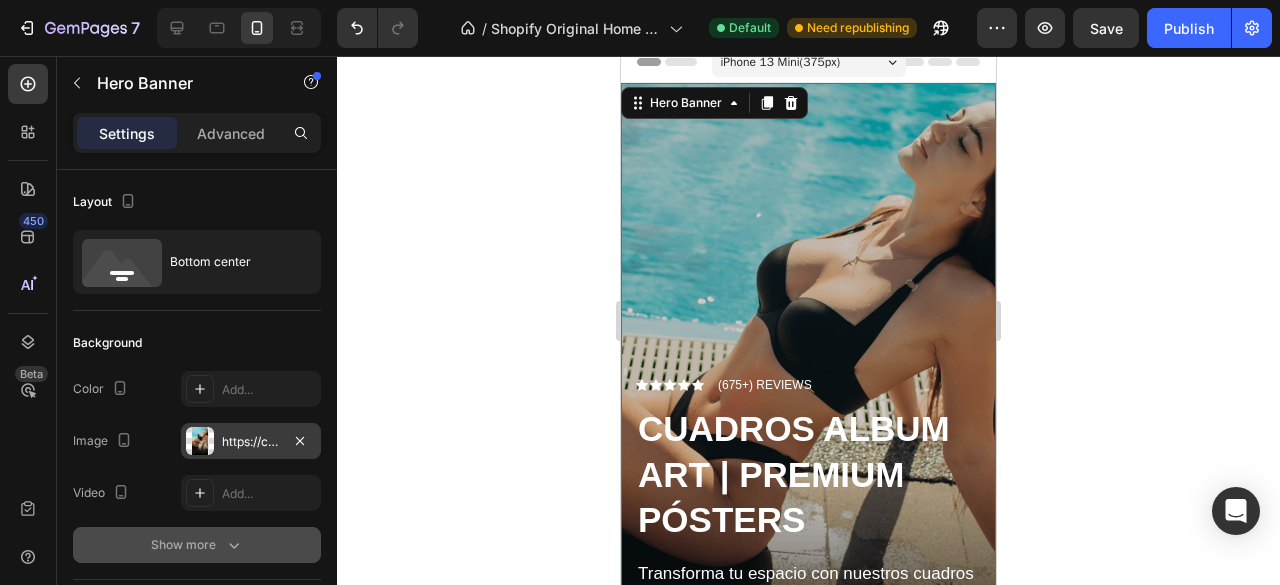scroll, scrollTop: 17, scrollLeft: 0, axis: vertical 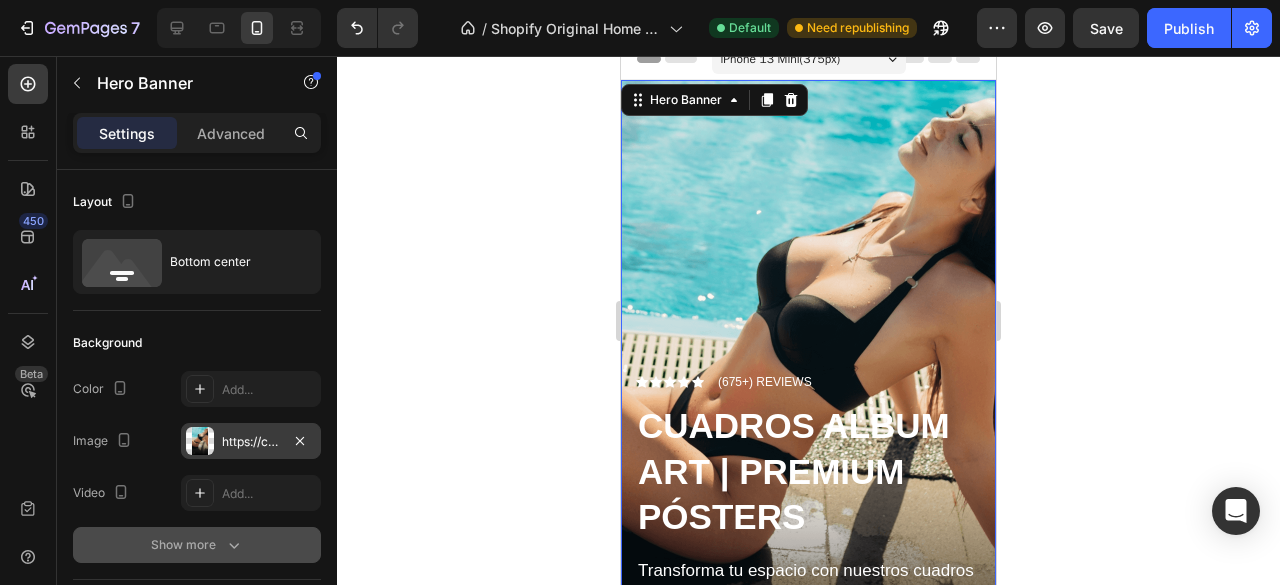 click on "https://cdn.shopify.com/s/files/1/0884/7940/0215/files/gempages_572161730507965664-fe036ee2-1dbd-4f29-b9bf-01521dafa6c1.png" at bounding box center (251, 442) 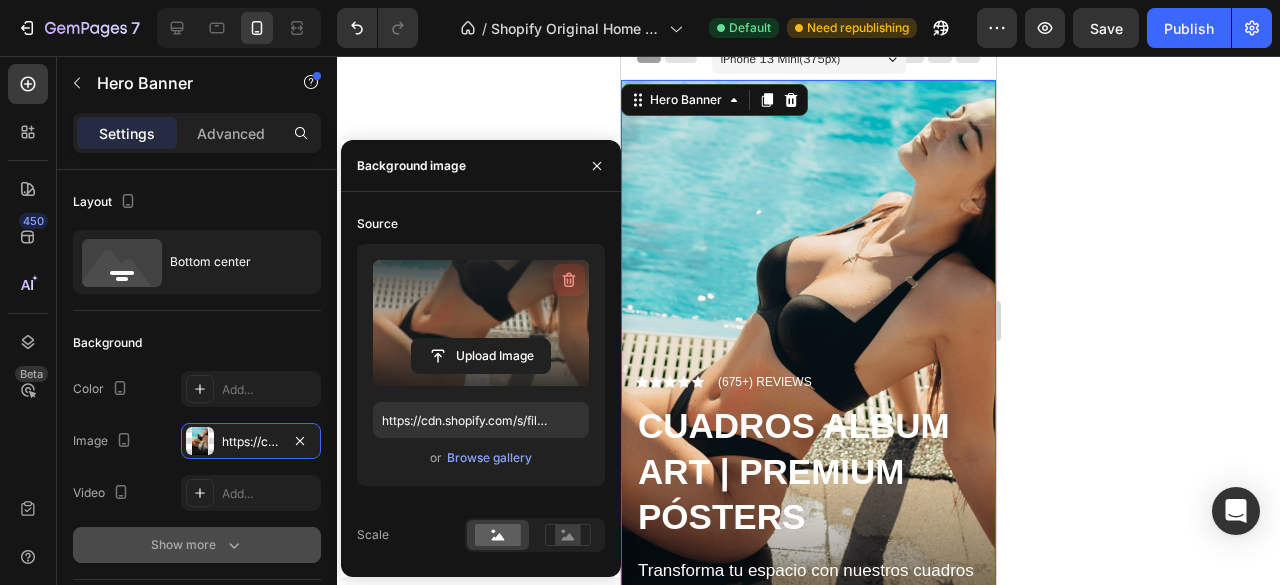 click 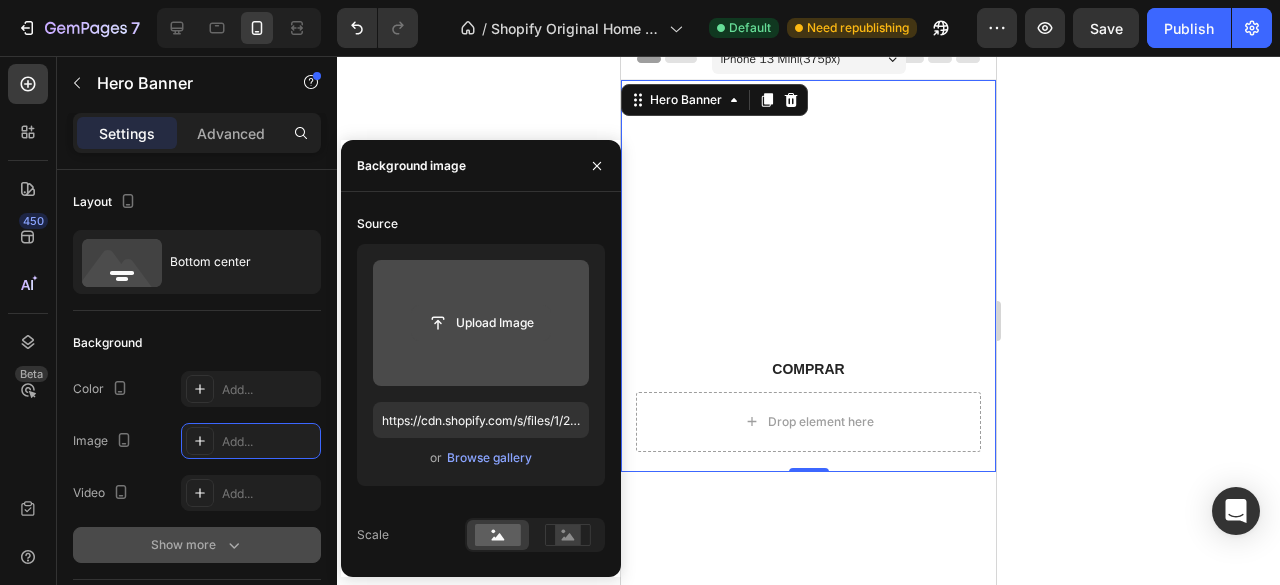 click 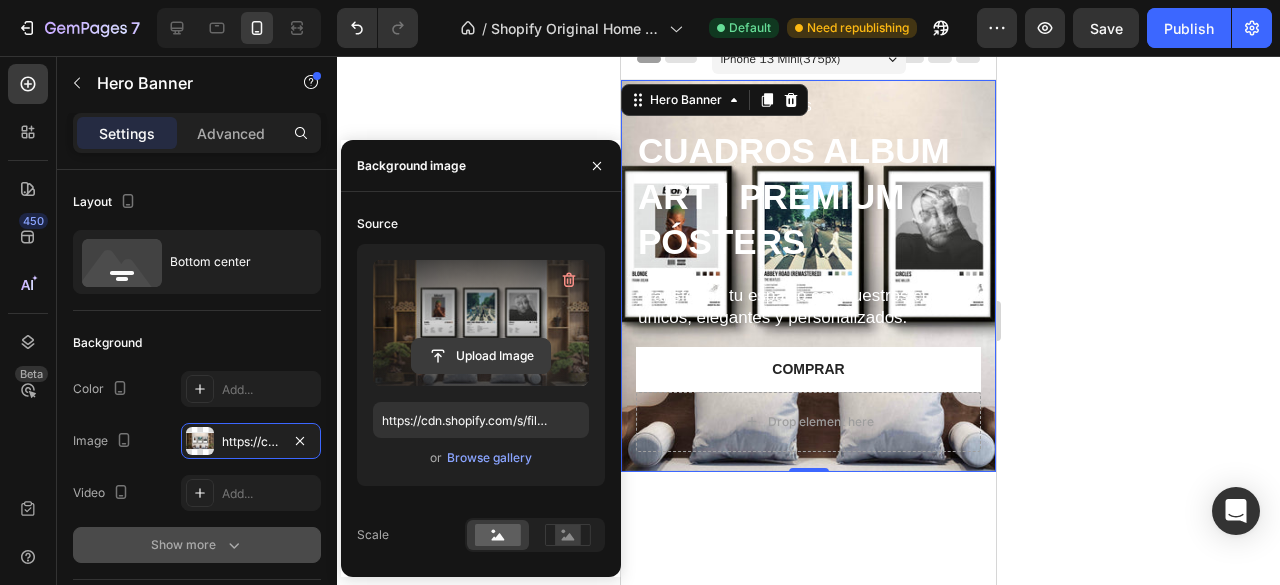 click 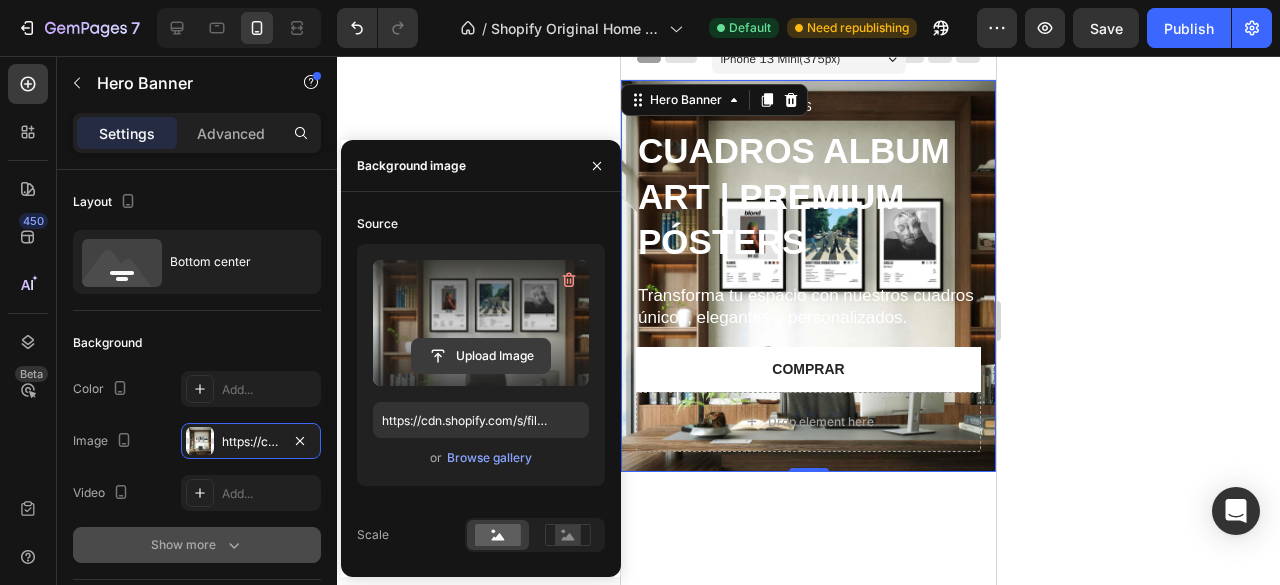 click 